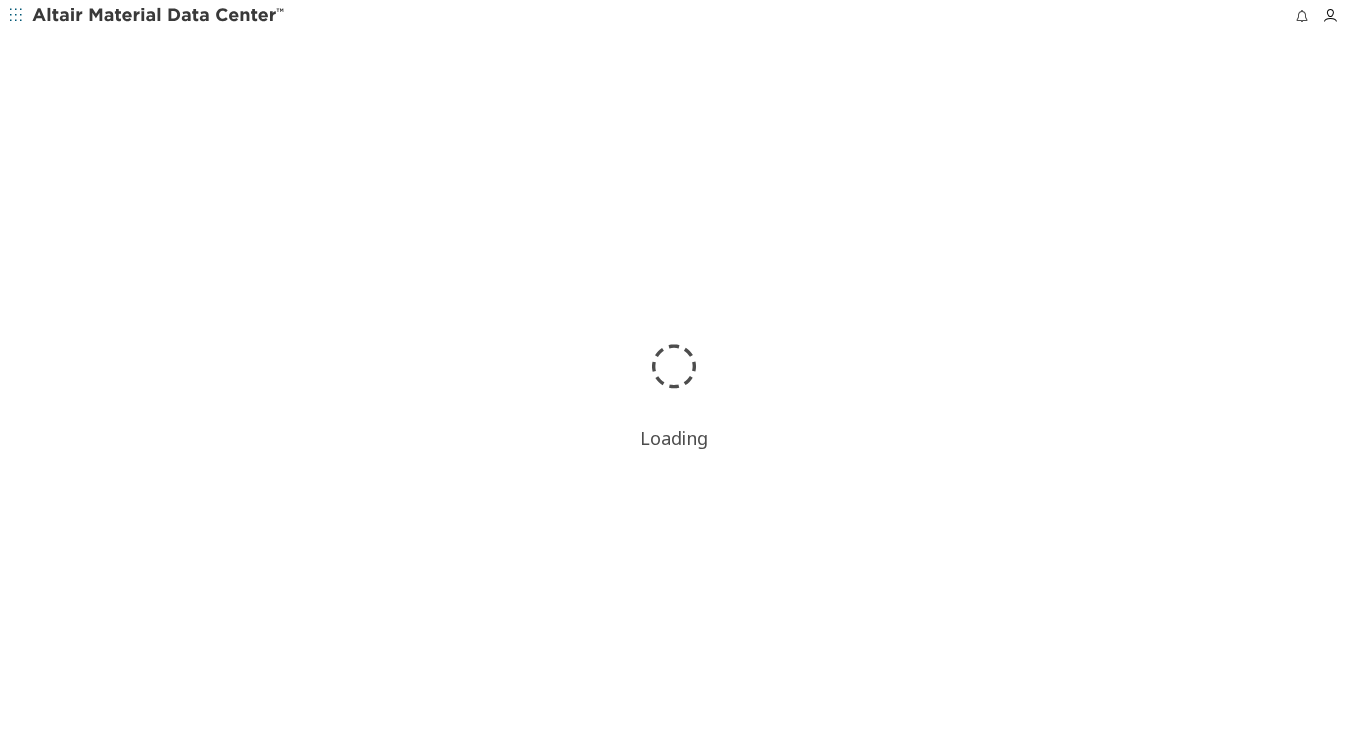 scroll, scrollTop: 0, scrollLeft: 0, axis: both 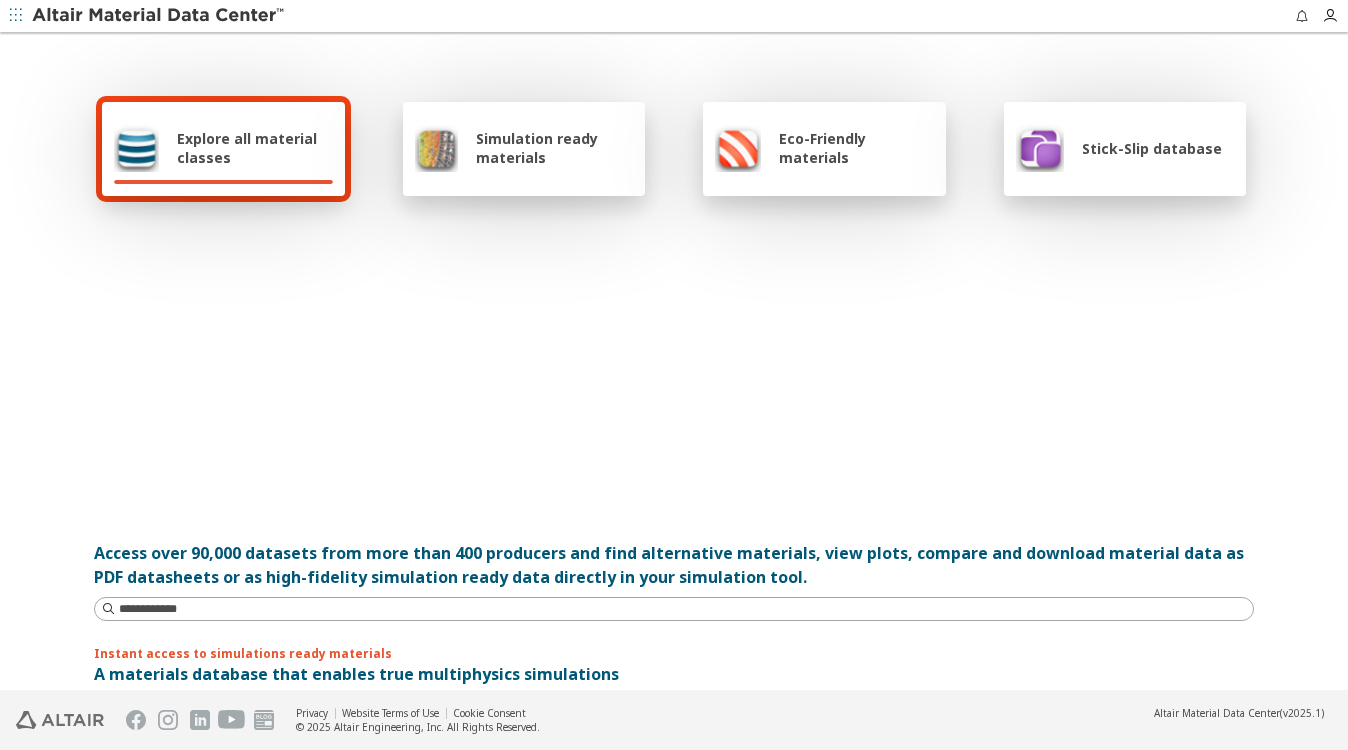click on "Simulation ready materials" at bounding box center (554, 148) 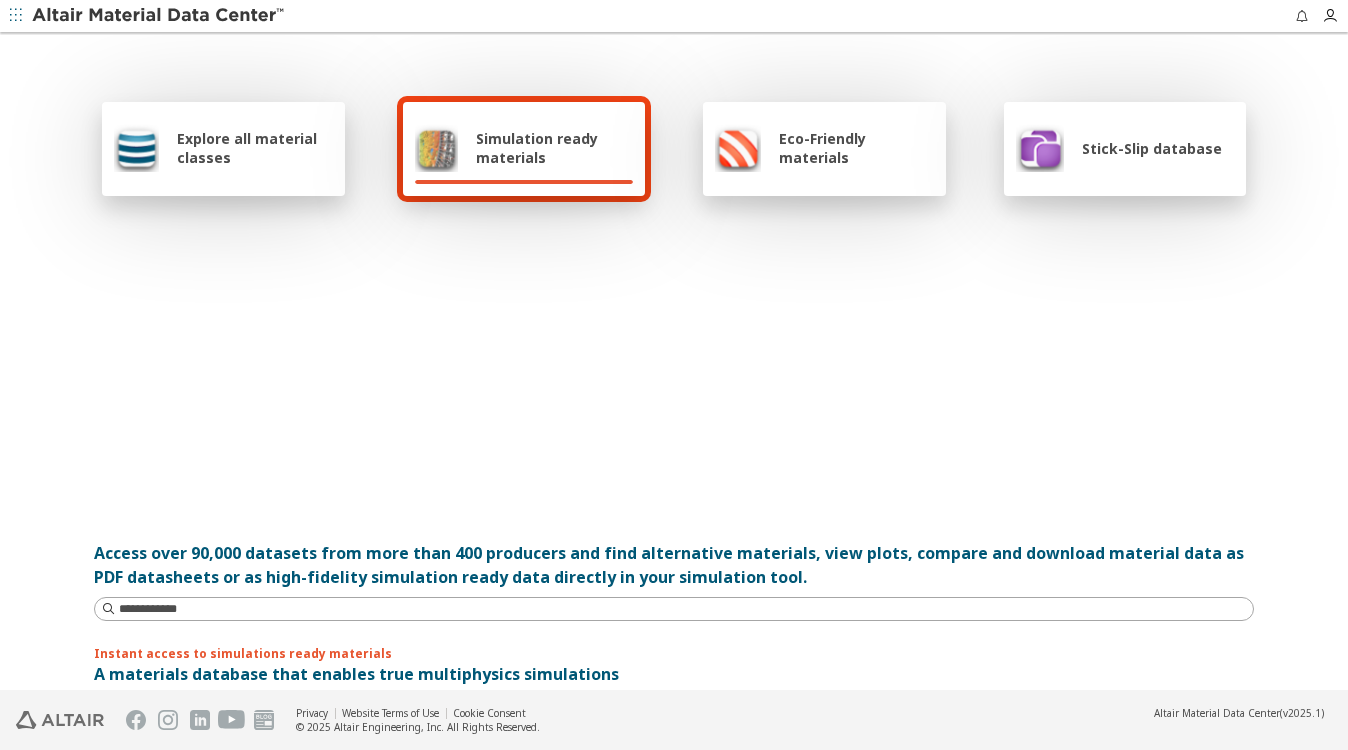 click on "Simulation ready materials" at bounding box center [554, 148] 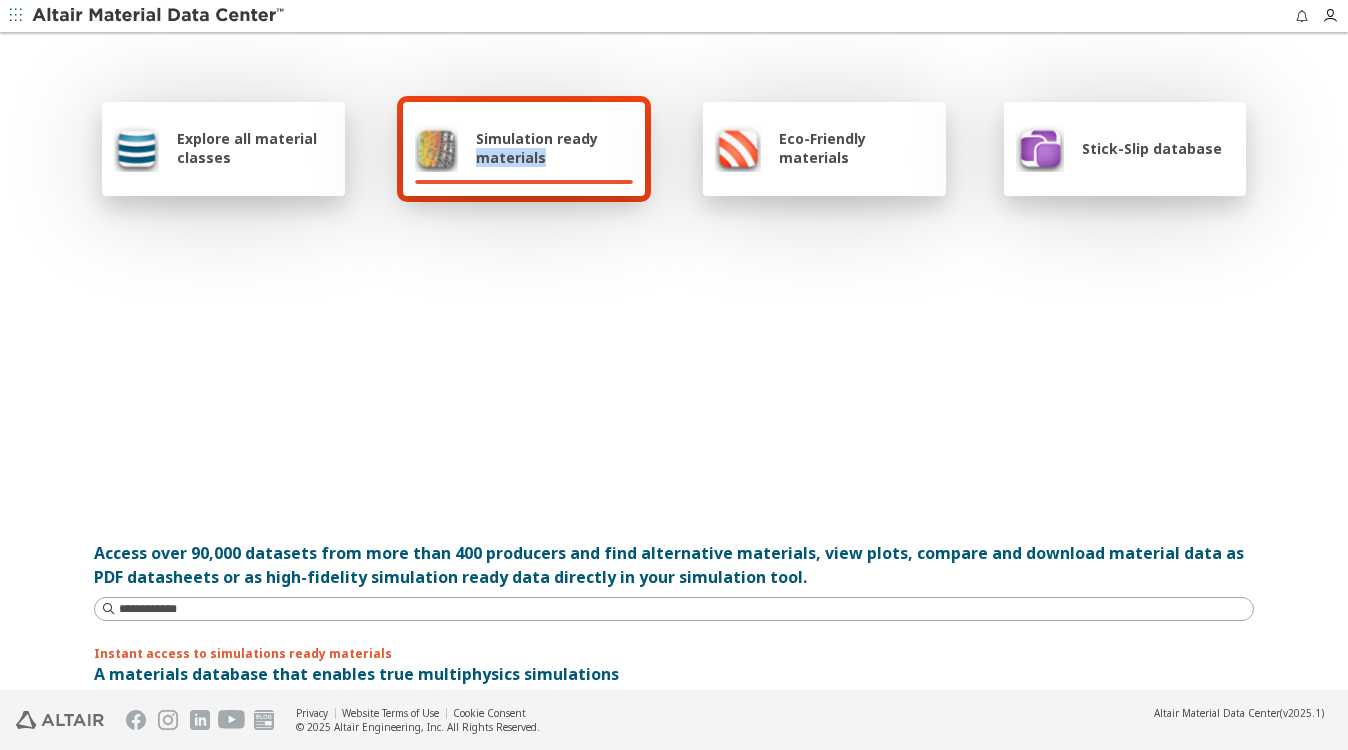 click on "Simulation ready materials" at bounding box center [554, 148] 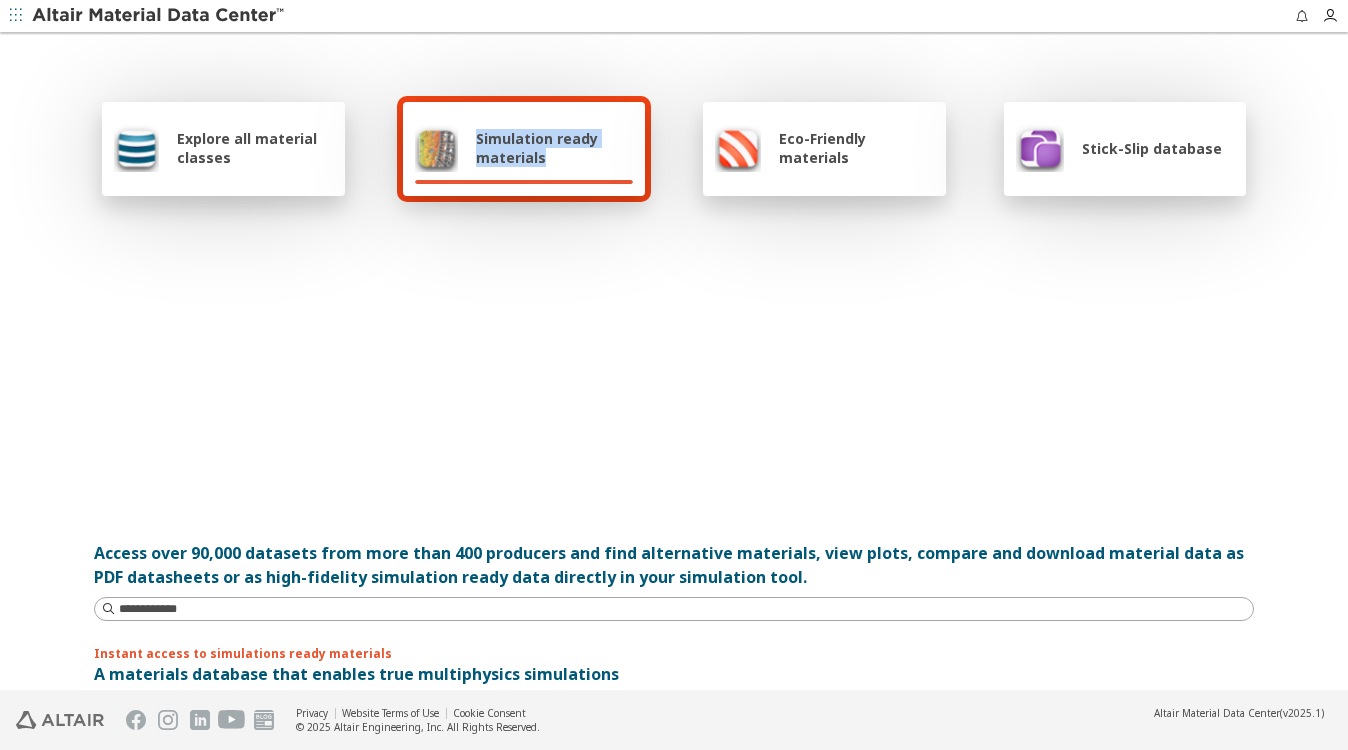 click on "Simulation ready materials" at bounding box center (554, 148) 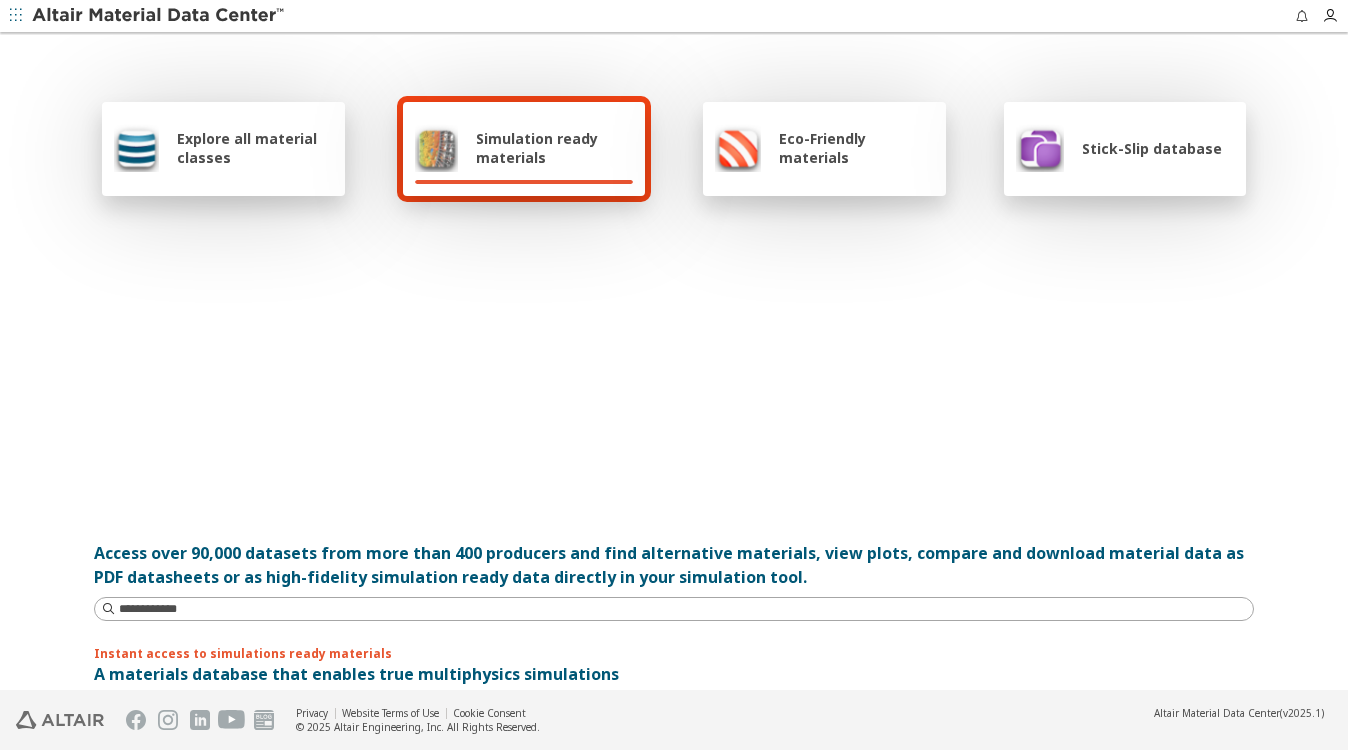 click at bounding box center (674, 358) 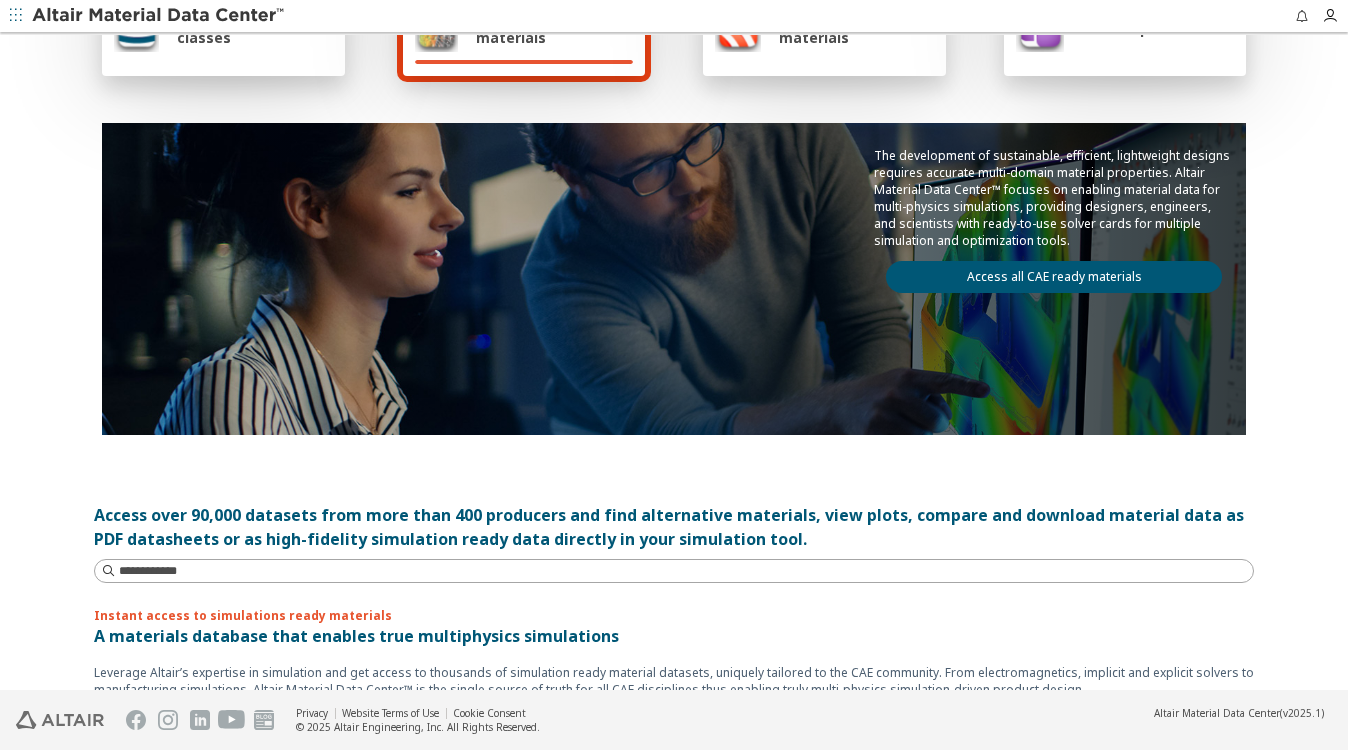 scroll, scrollTop: 0, scrollLeft: 0, axis: both 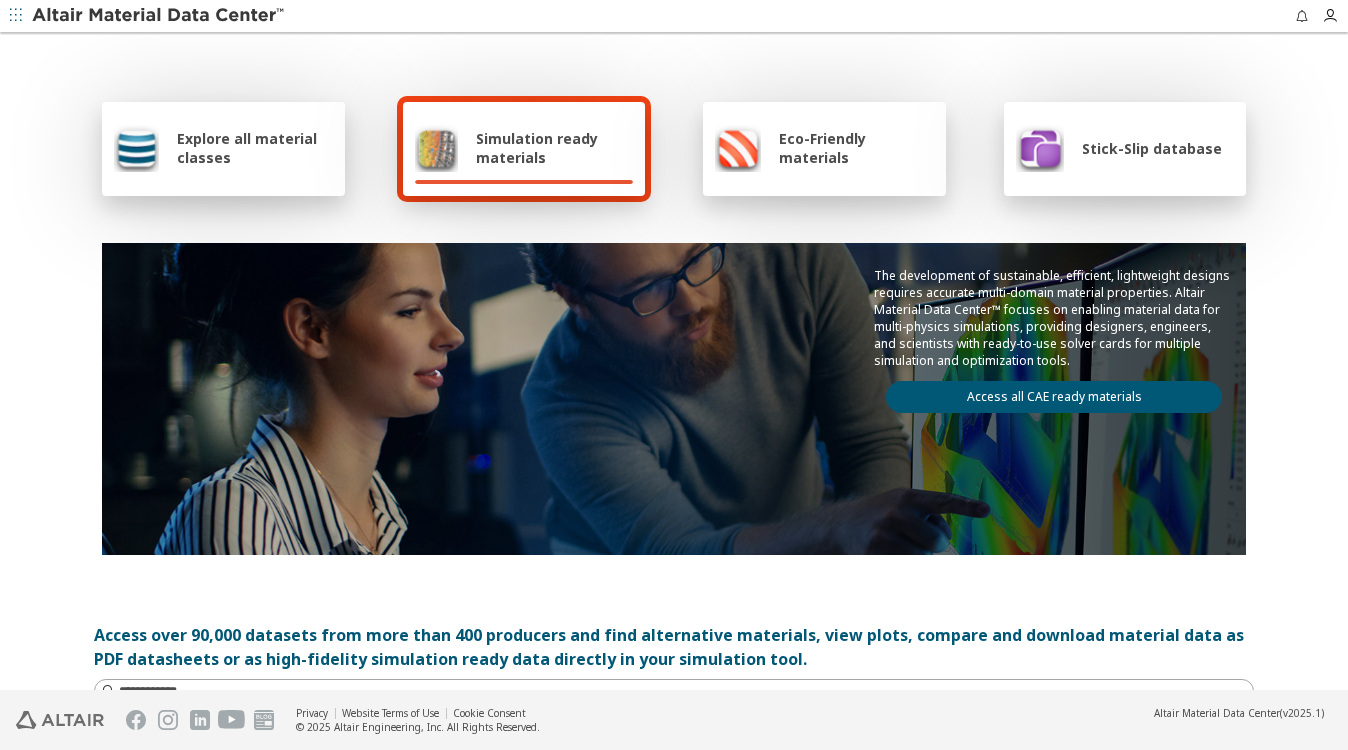 click on "Simulation ready materials" at bounding box center [524, 149] 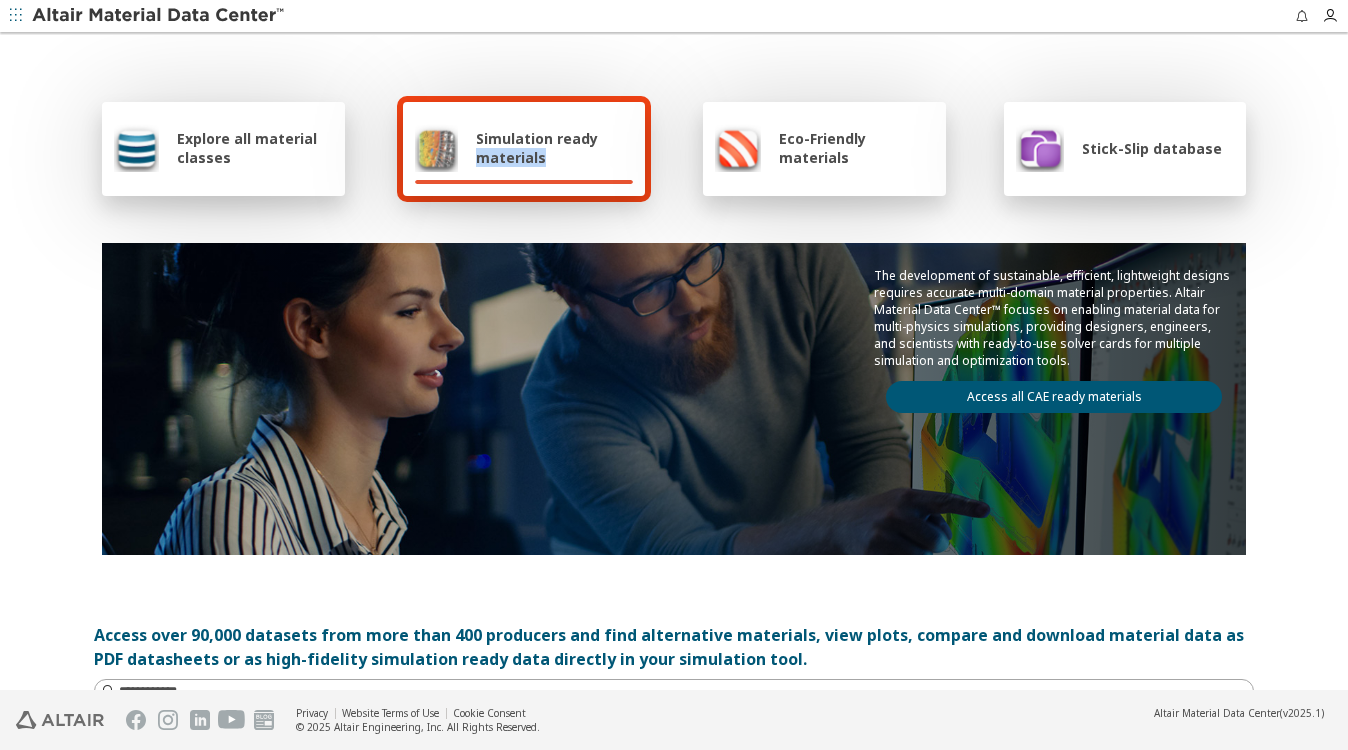 click on "Simulation ready materials" at bounding box center (524, 149) 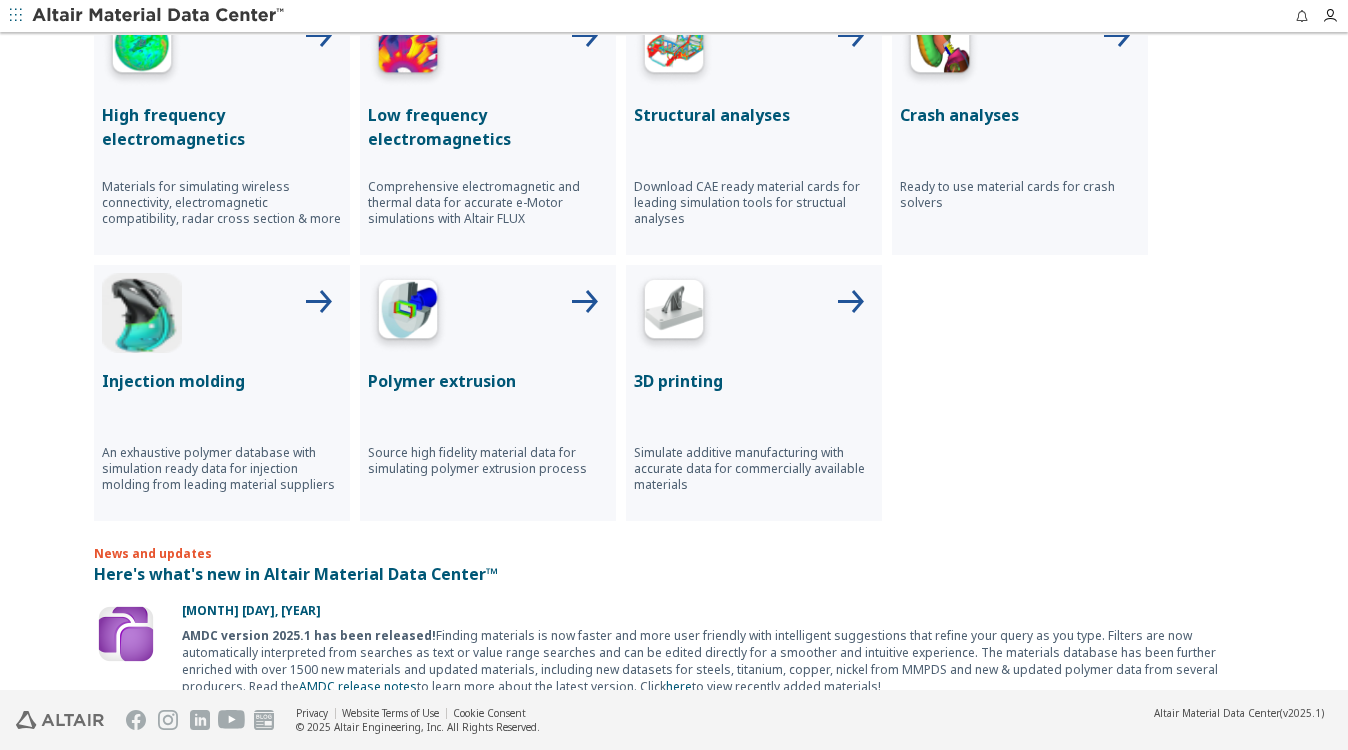 scroll, scrollTop: 711, scrollLeft: 0, axis: vertical 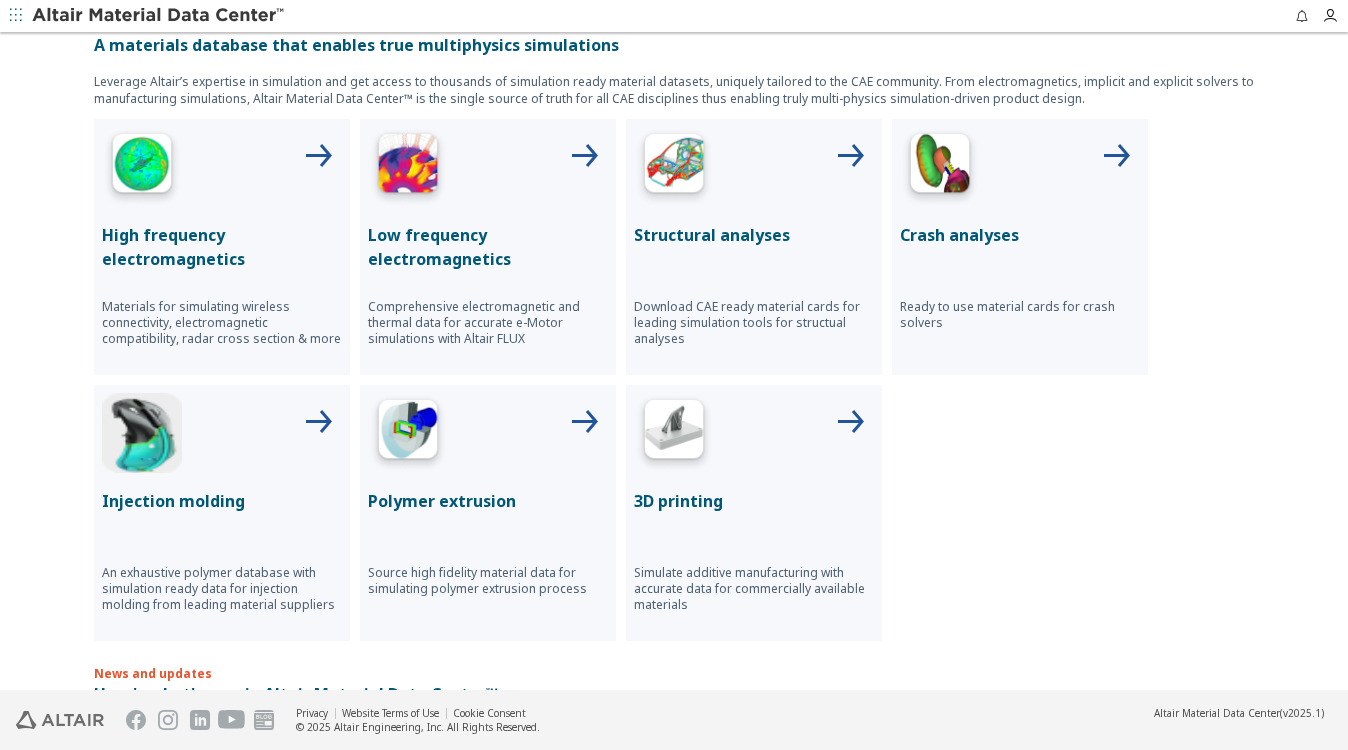 click on "Structural analyses Download CAE ready material cards for leading simulation tools for structual analyses" at bounding box center (754, 247) 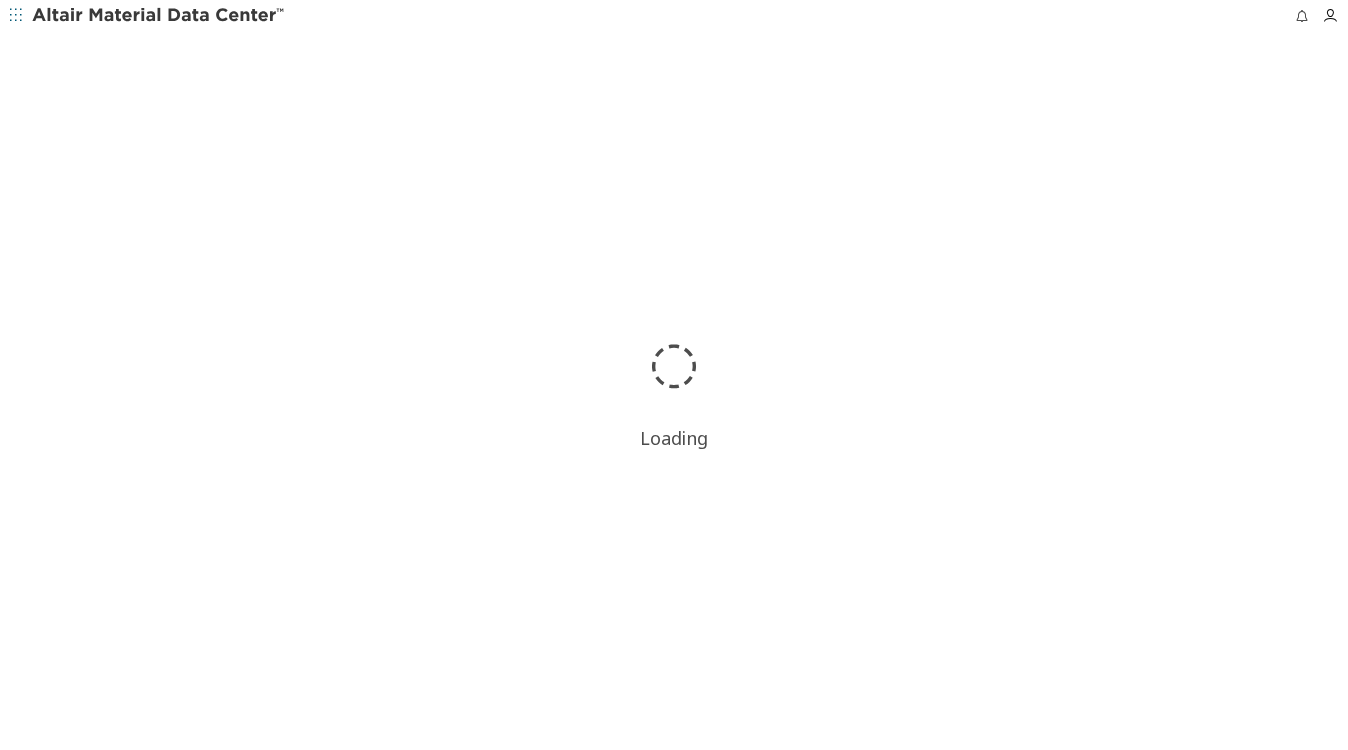 scroll, scrollTop: 0, scrollLeft: 0, axis: both 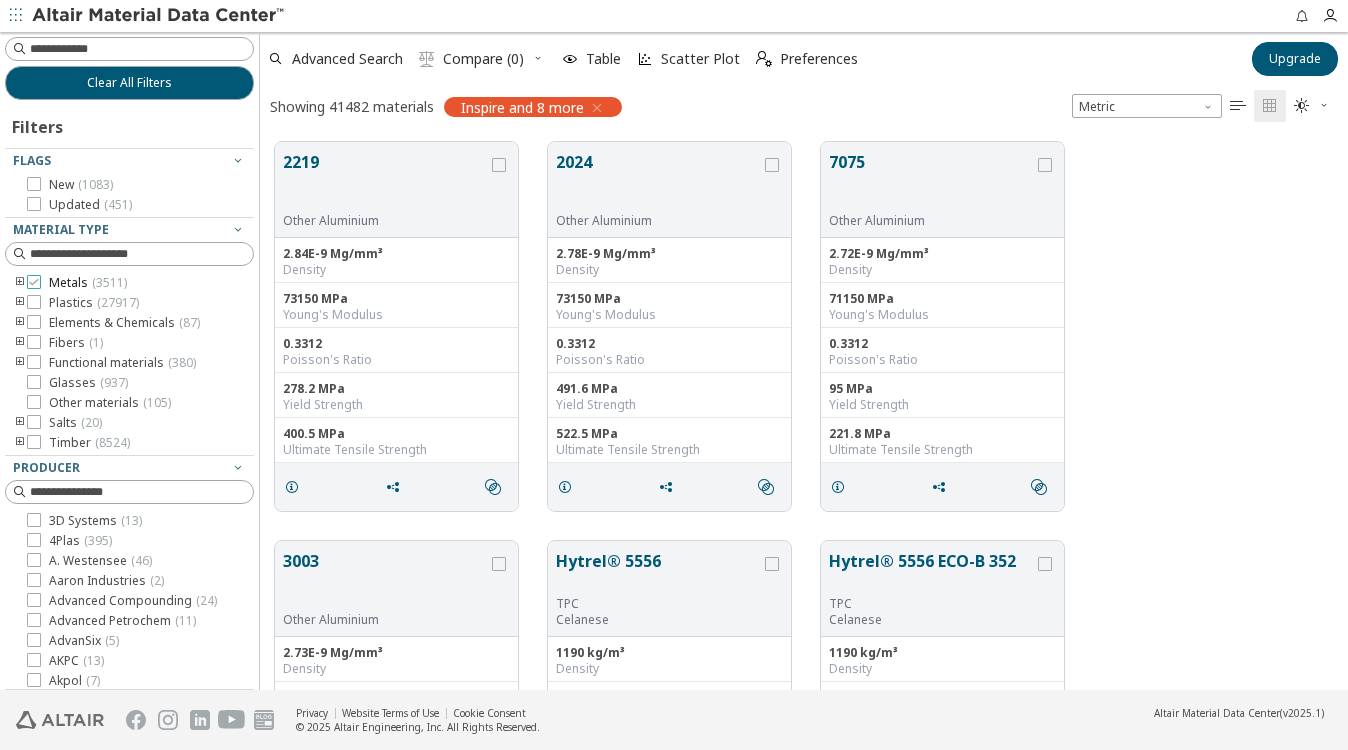 click at bounding box center (34, 282) 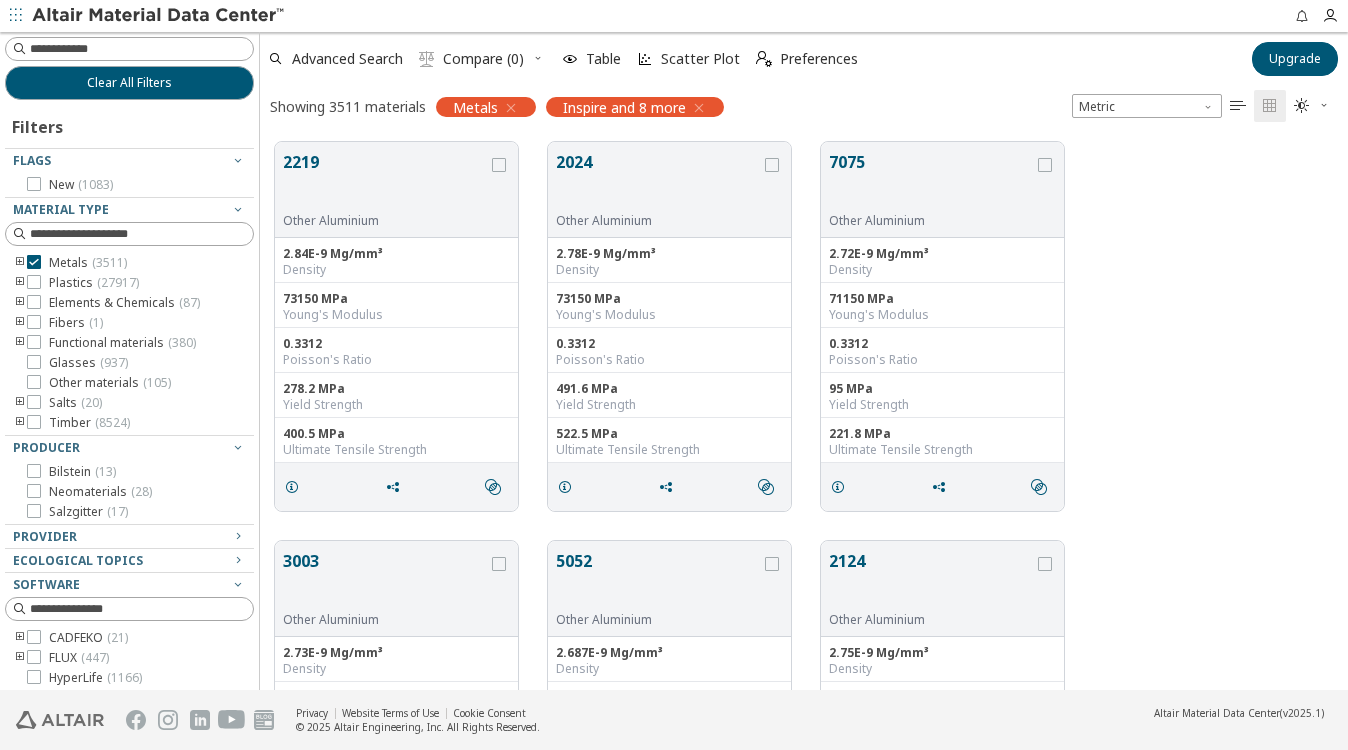 click at bounding box center [20, 263] 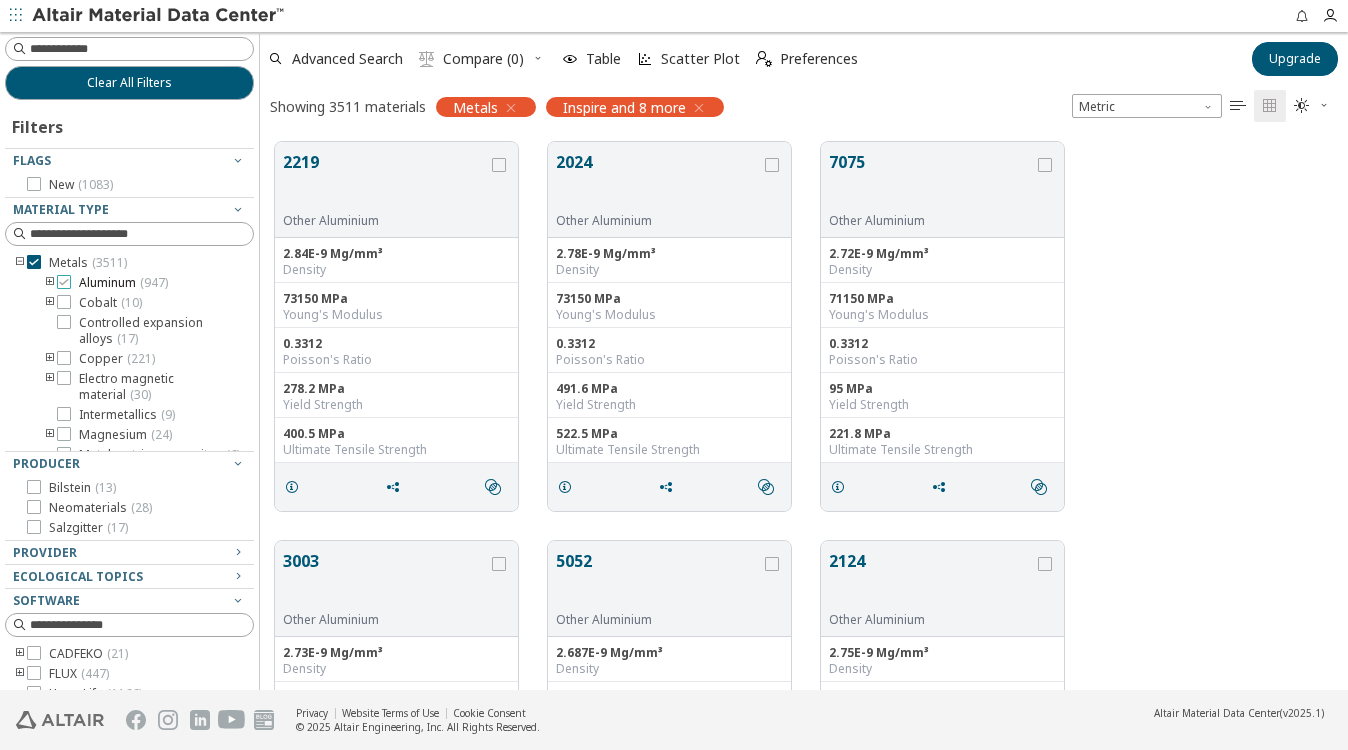 click at bounding box center [64, 282] 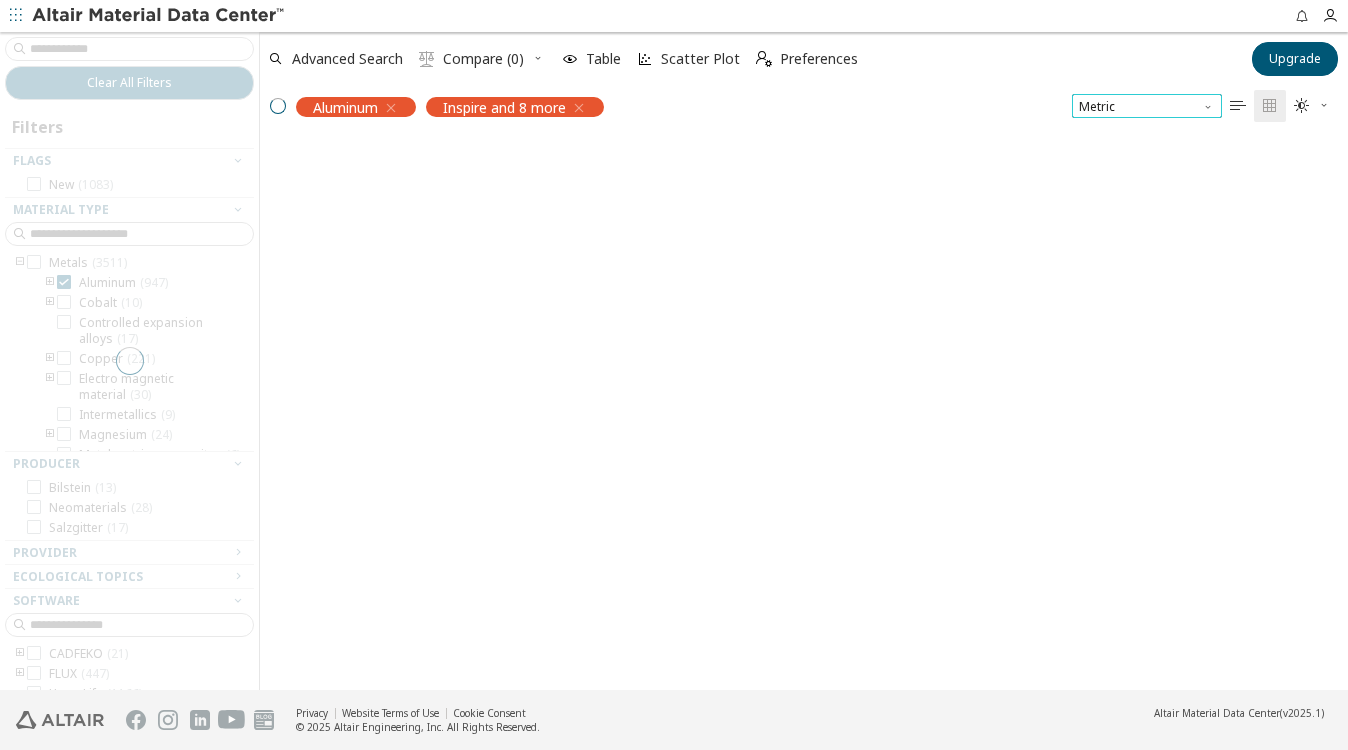 click on "Metric" at bounding box center [1147, 106] 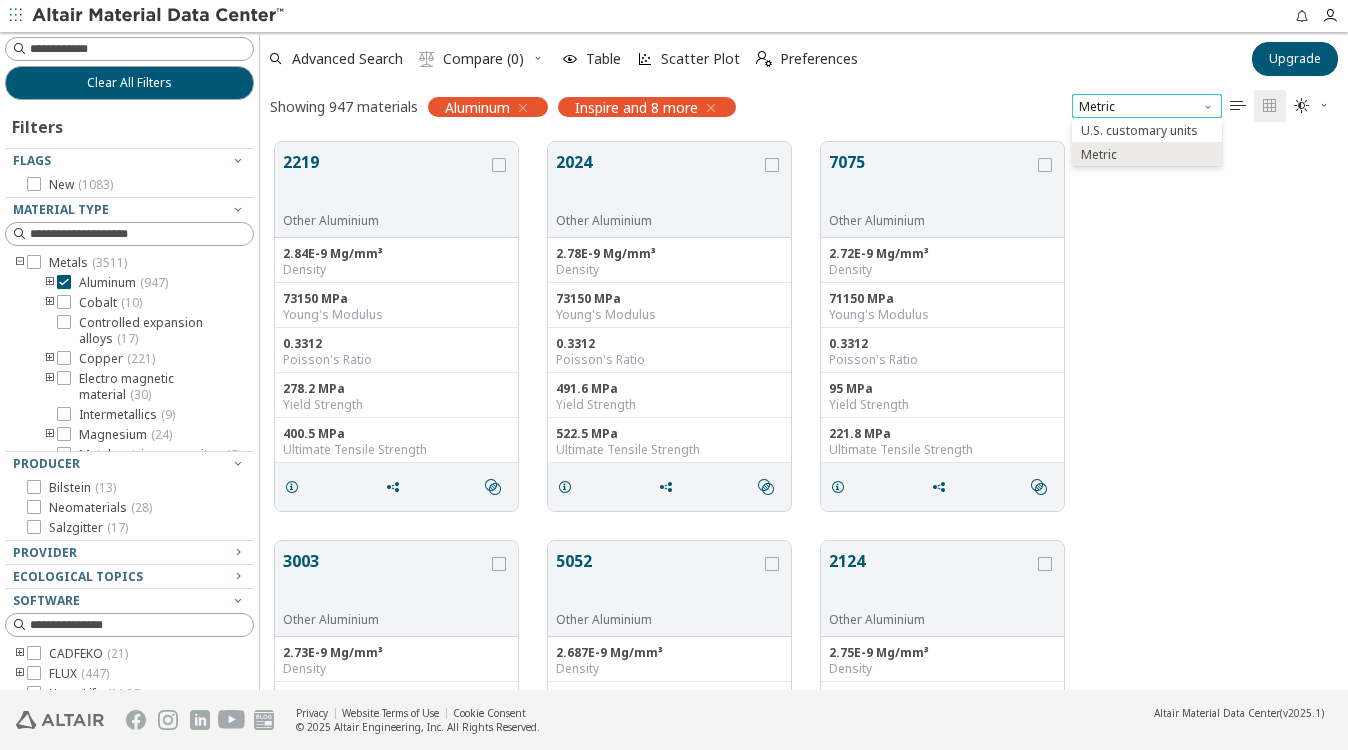 click on "Metric" at bounding box center (1147, 106) 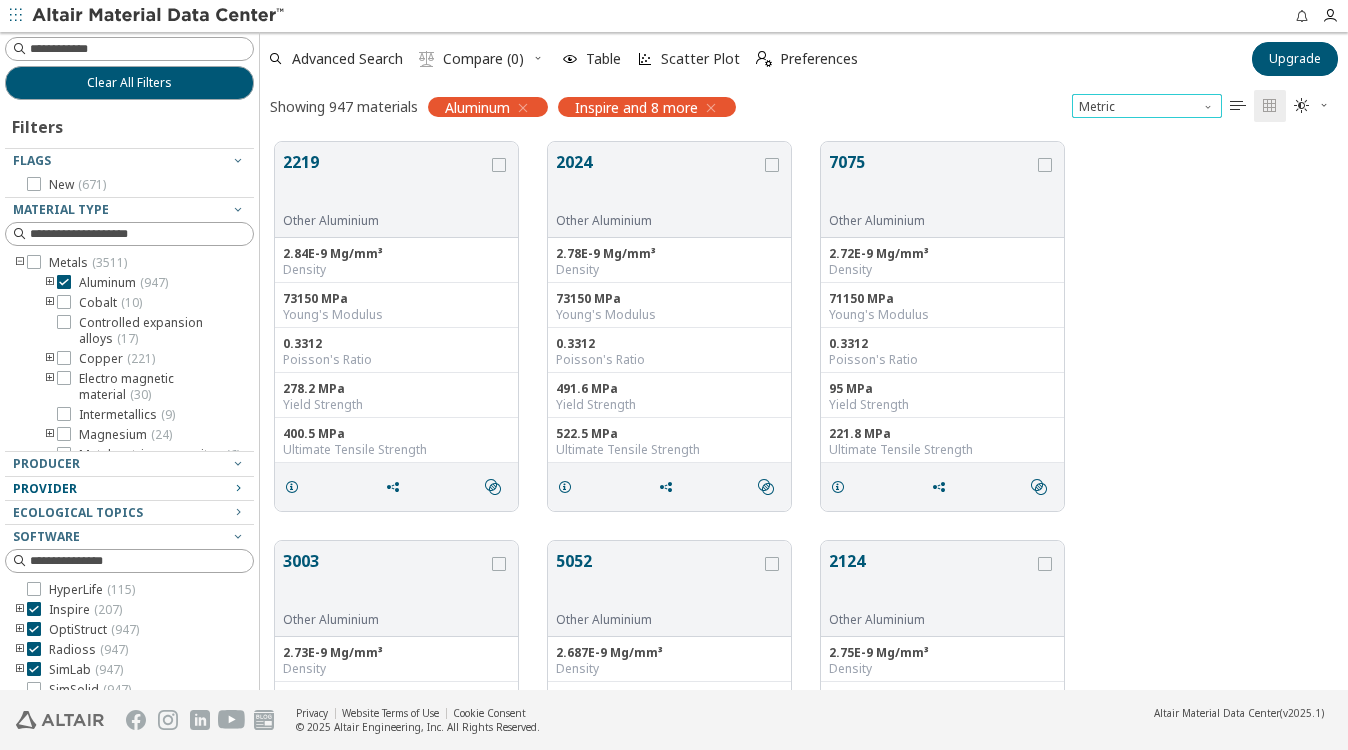 scroll, scrollTop: 94, scrollLeft: 0, axis: vertical 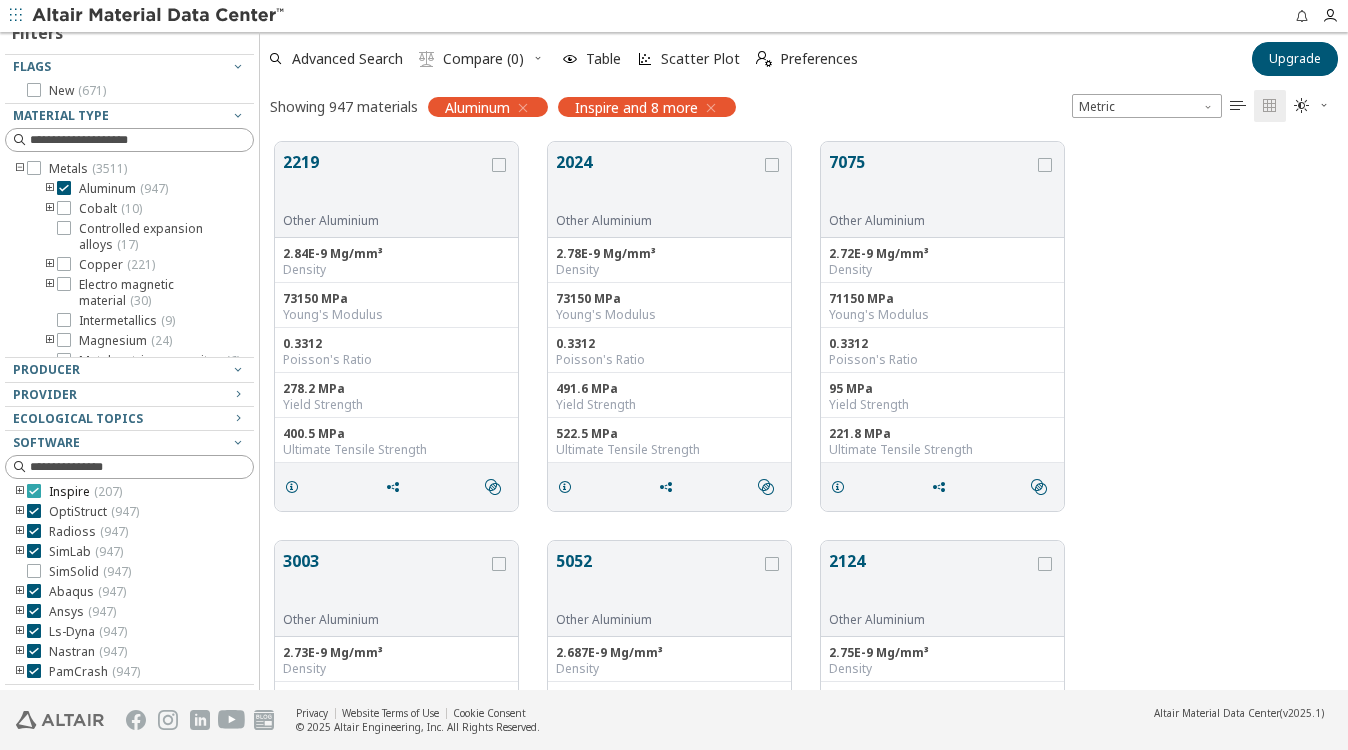click on "Inspire ( 207 )" at bounding box center (74, 492) 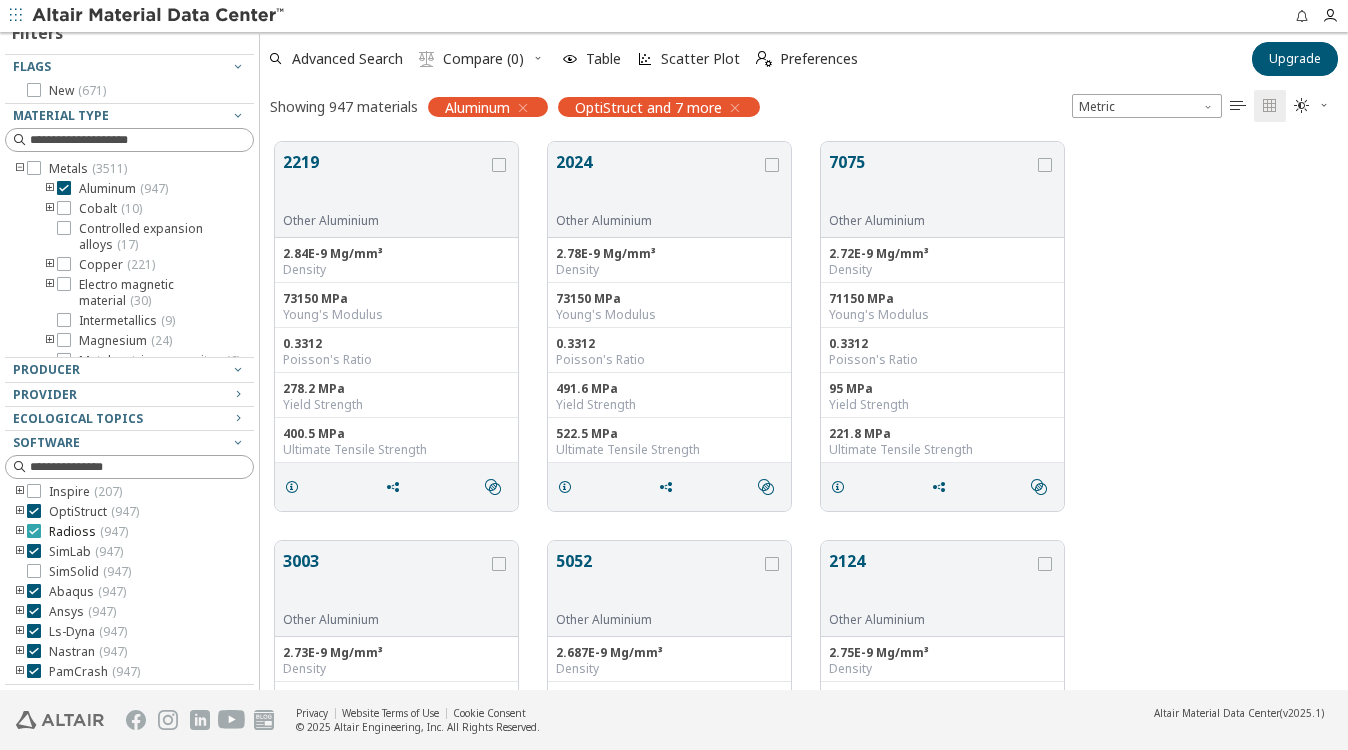 click at bounding box center (34, 531) 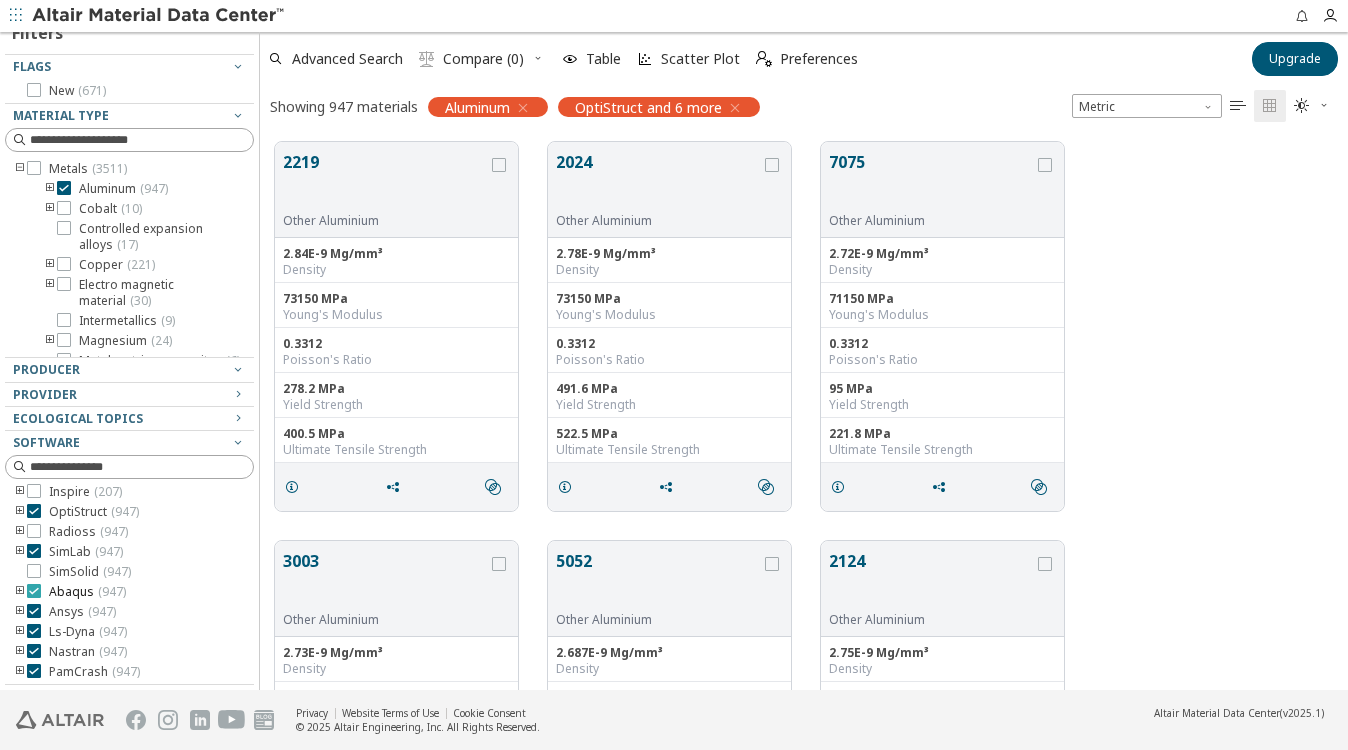 click at bounding box center (34, 591) 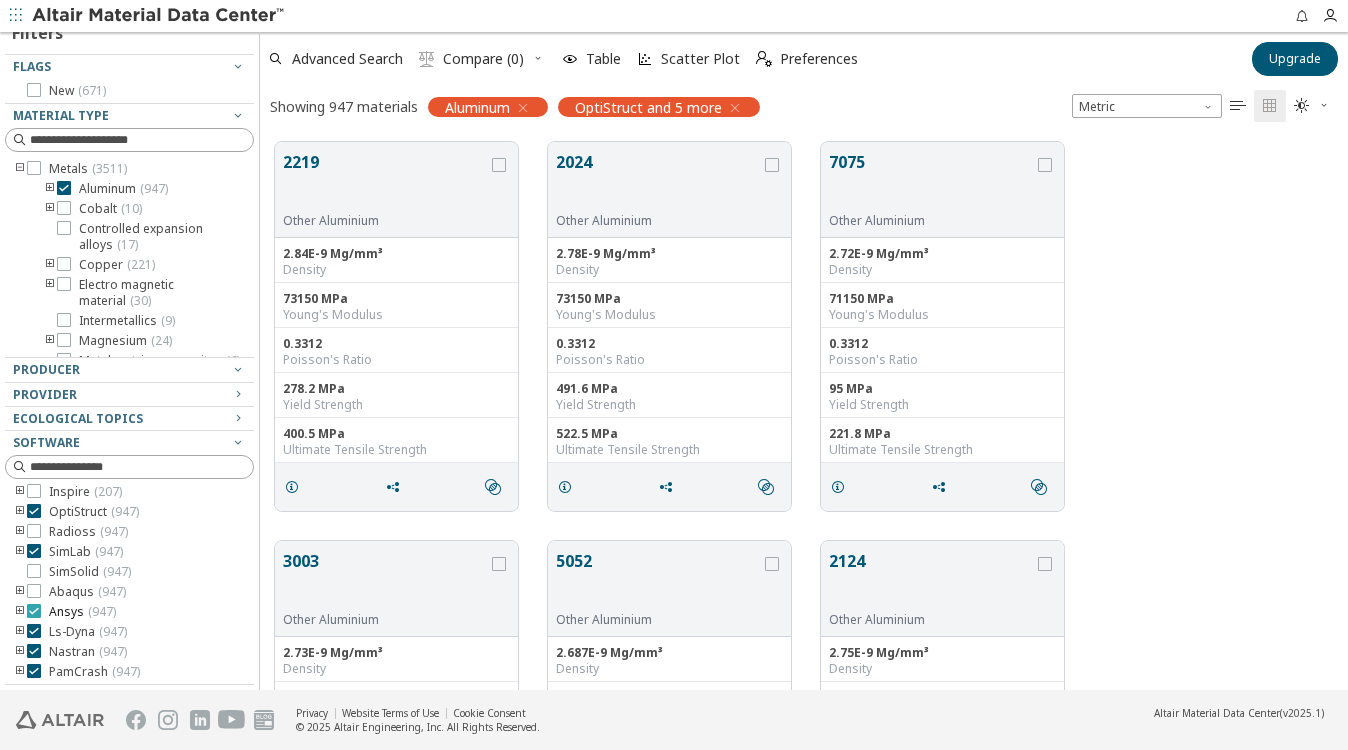 click at bounding box center (34, 611) 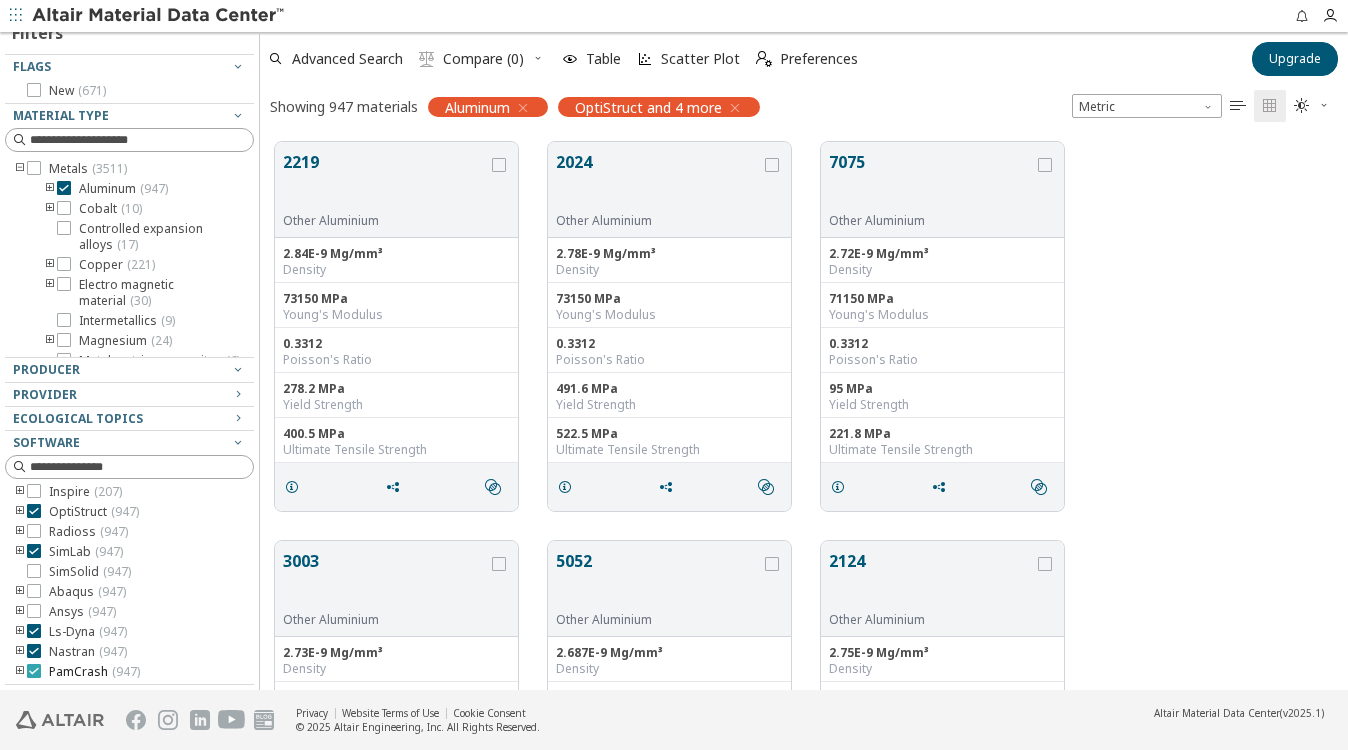 click at bounding box center (34, 671) 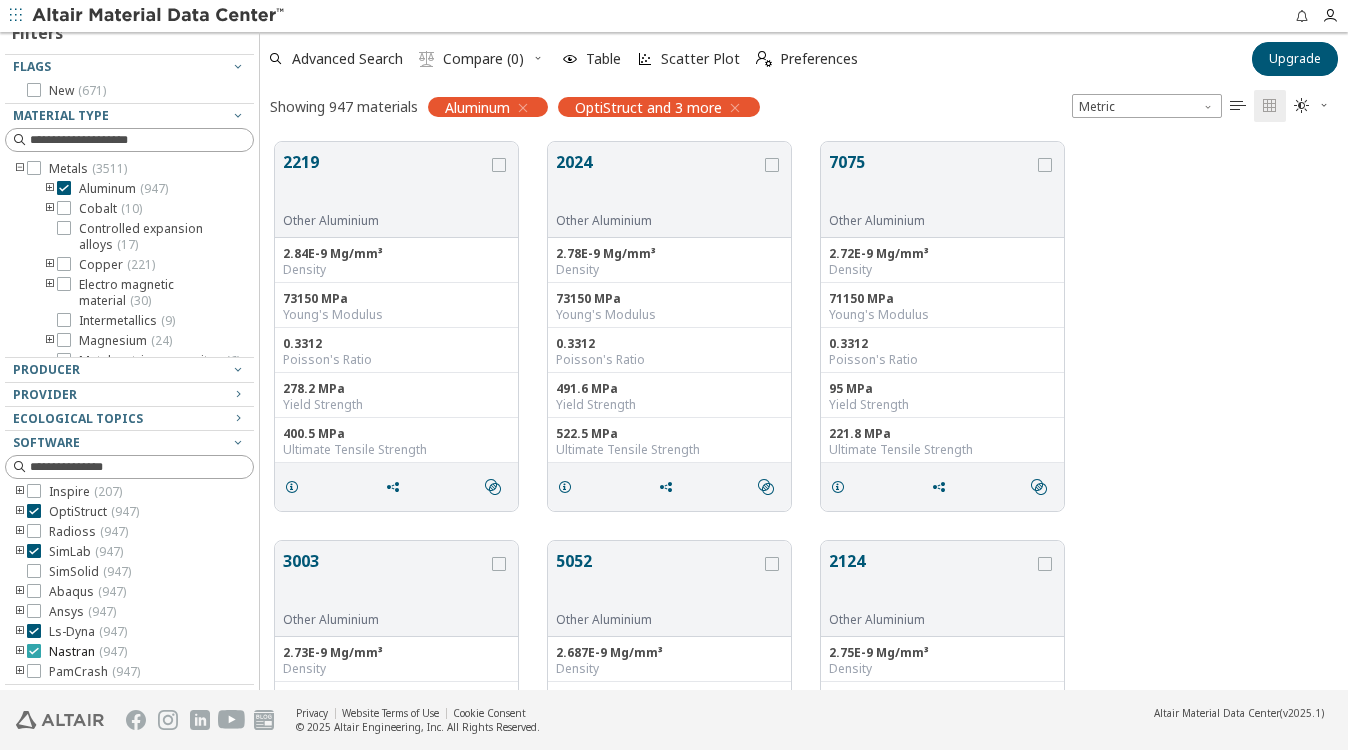 click at bounding box center [34, 651] 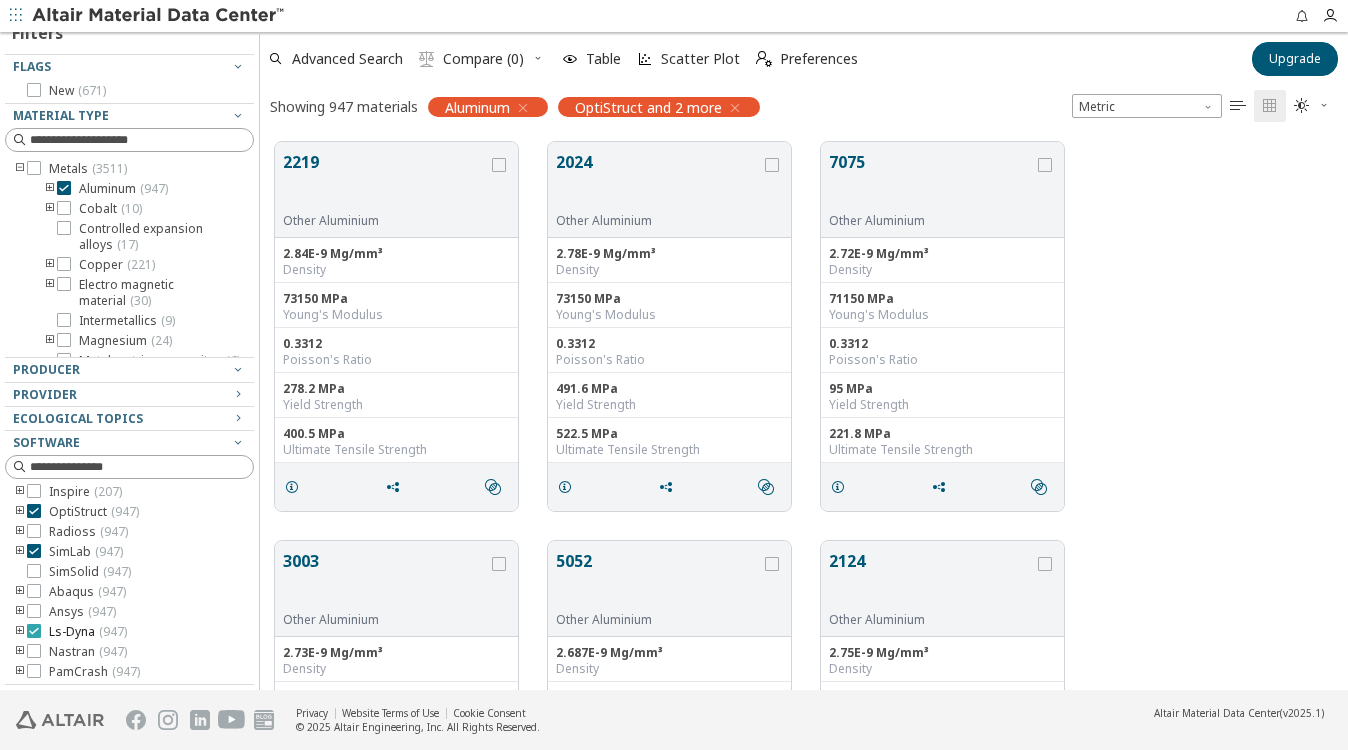 click at bounding box center [34, 631] 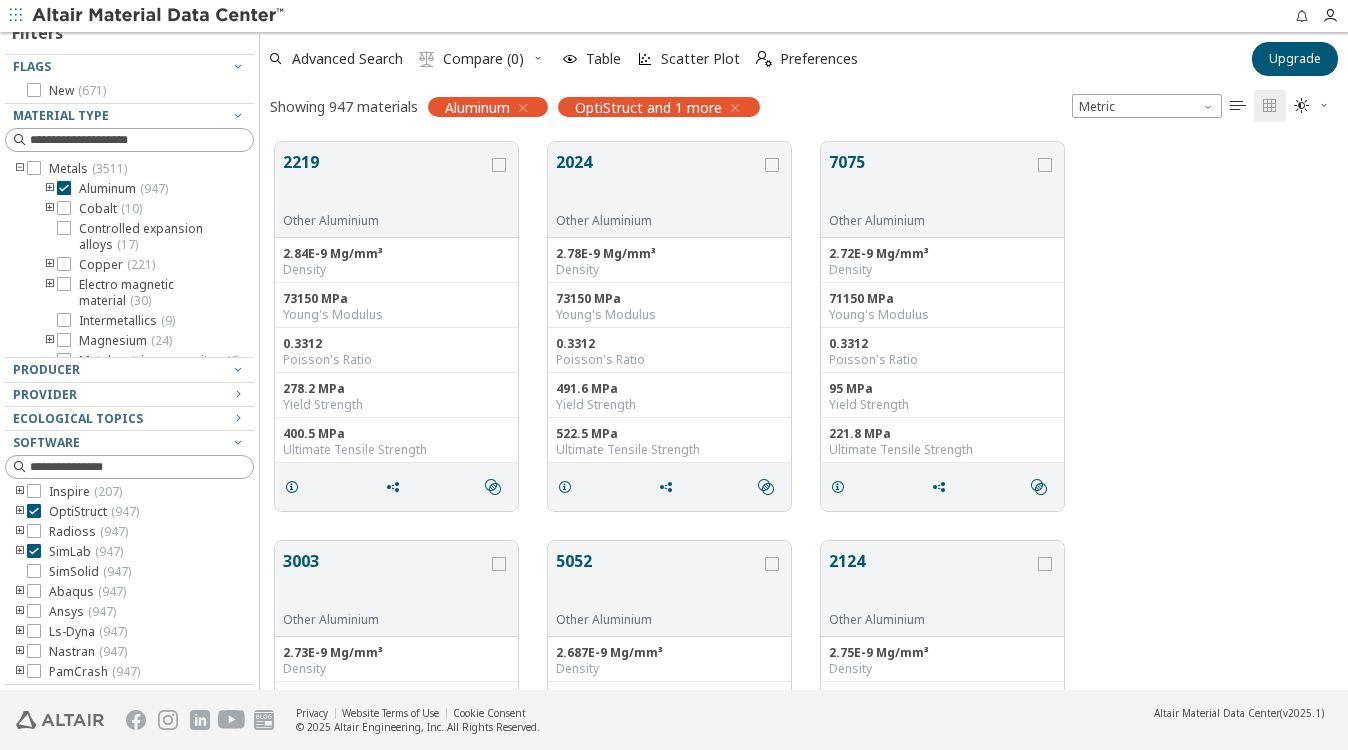 click at bounding box center (20, 512) 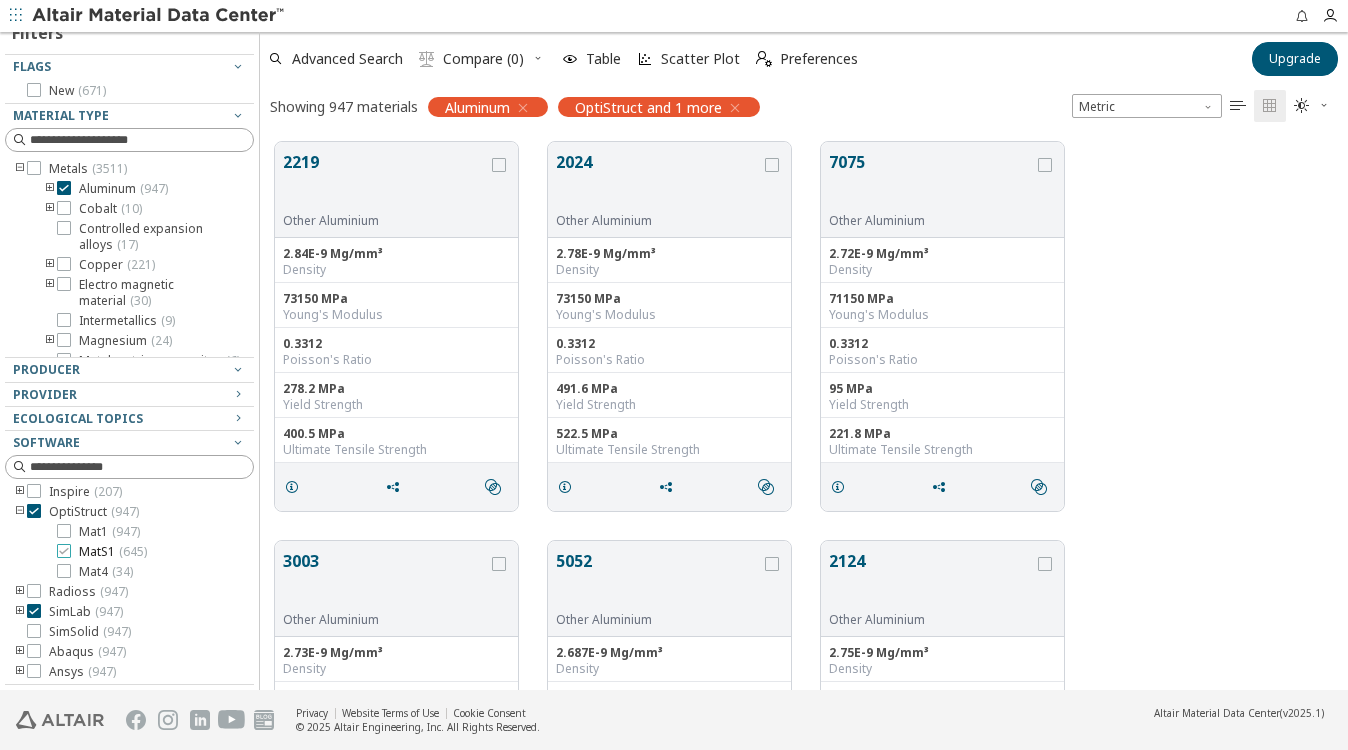 click at bounding box center [64, 551] 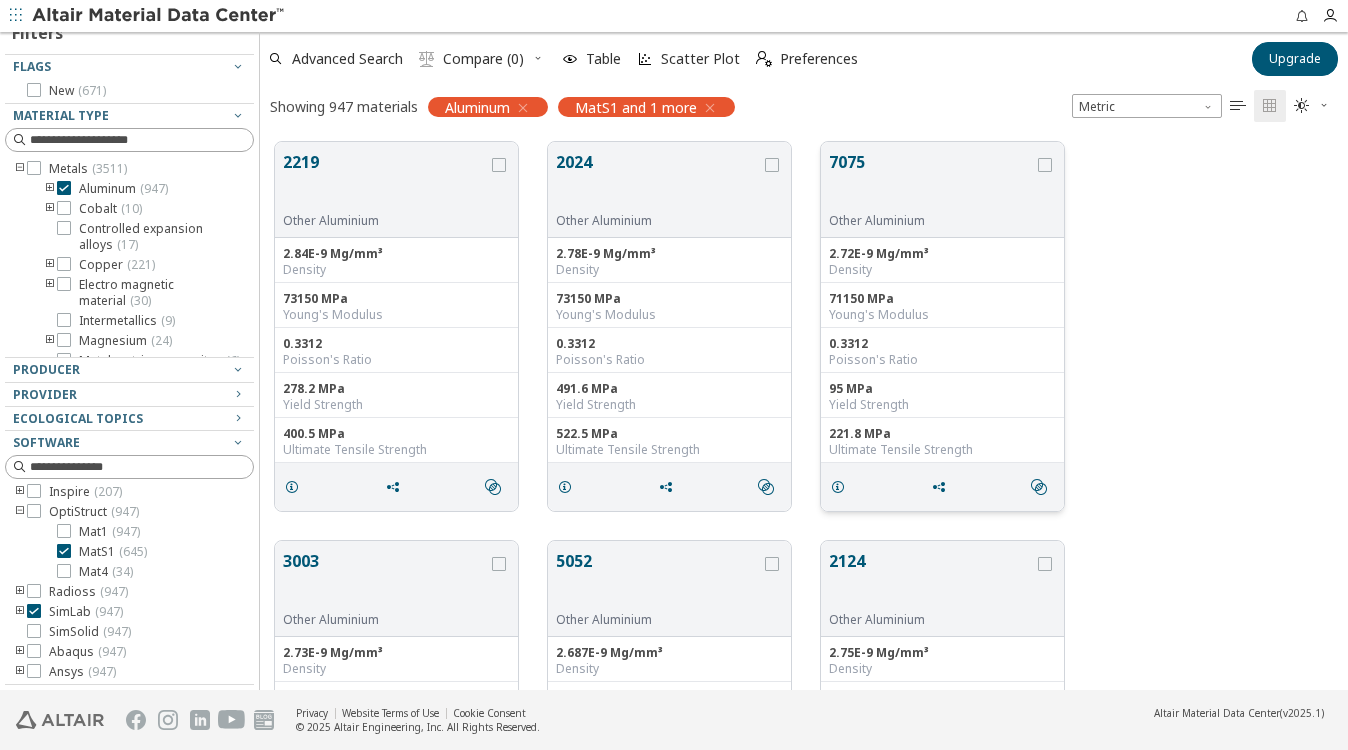 click on "7075" at bounding box center (931, 181) 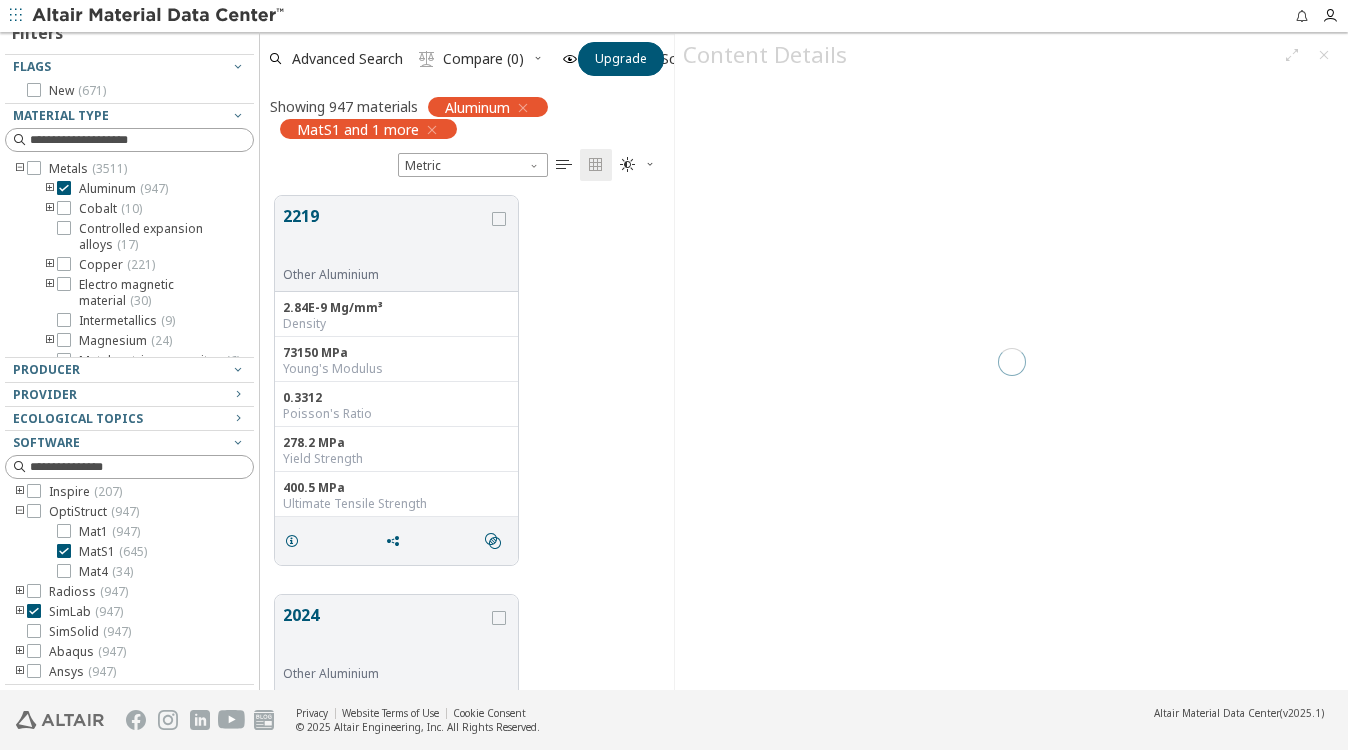 click at bounding box center (1011, 362) 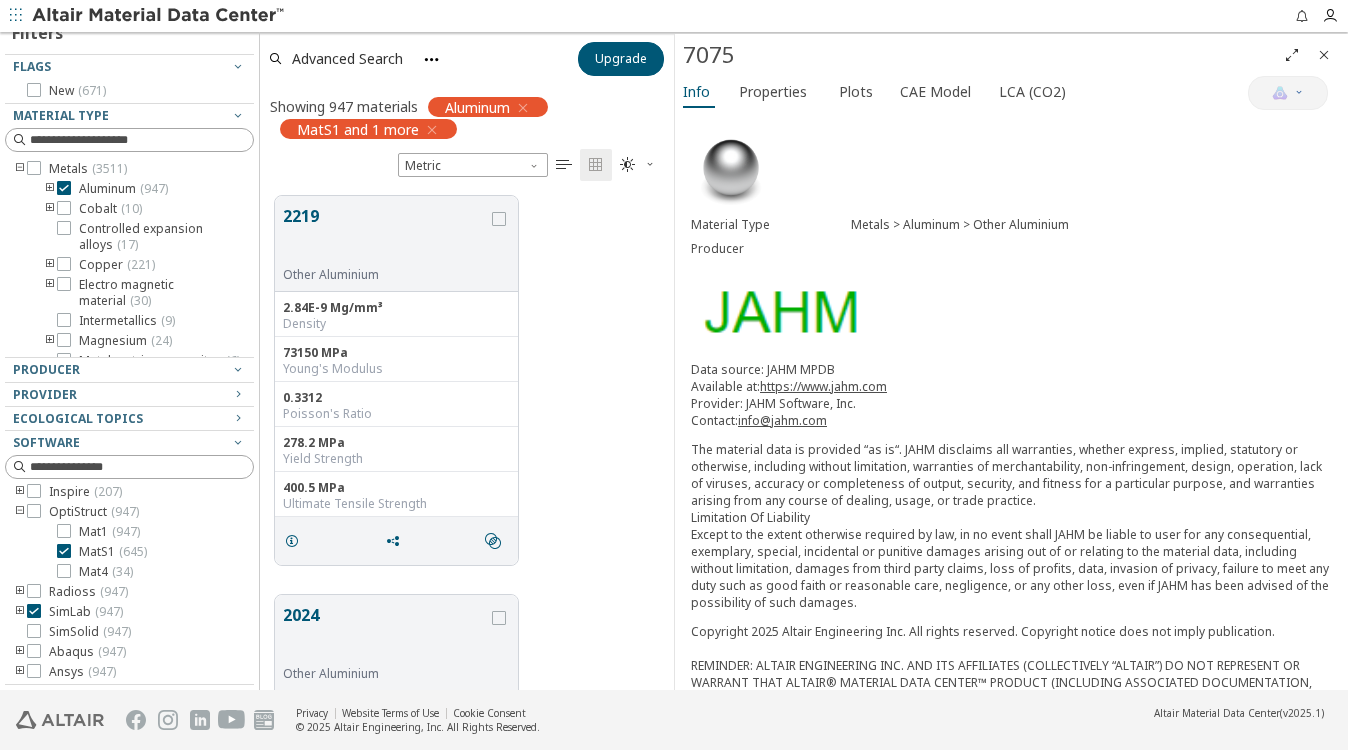scroll, scrollTop: 694, scrollLeft: 0, axis: vertical 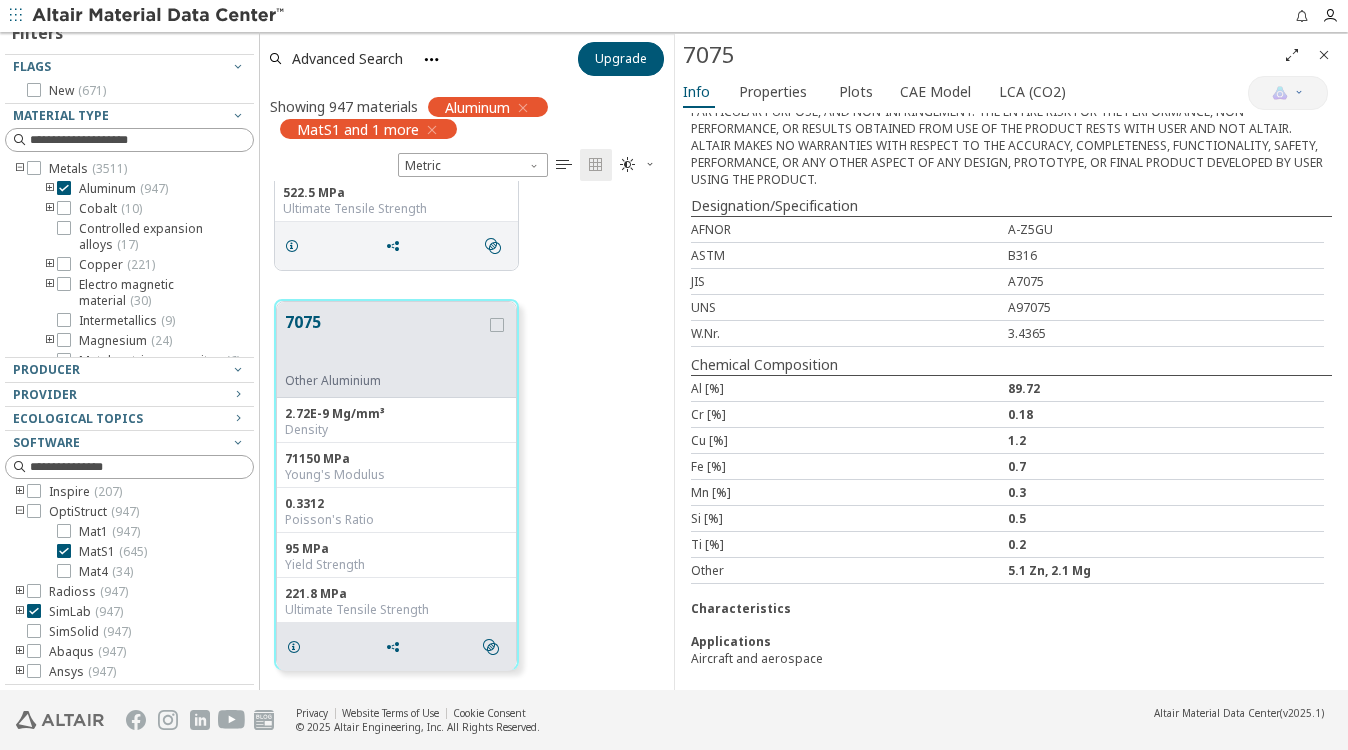 click on "7075" at bounding box center (1011, 55) 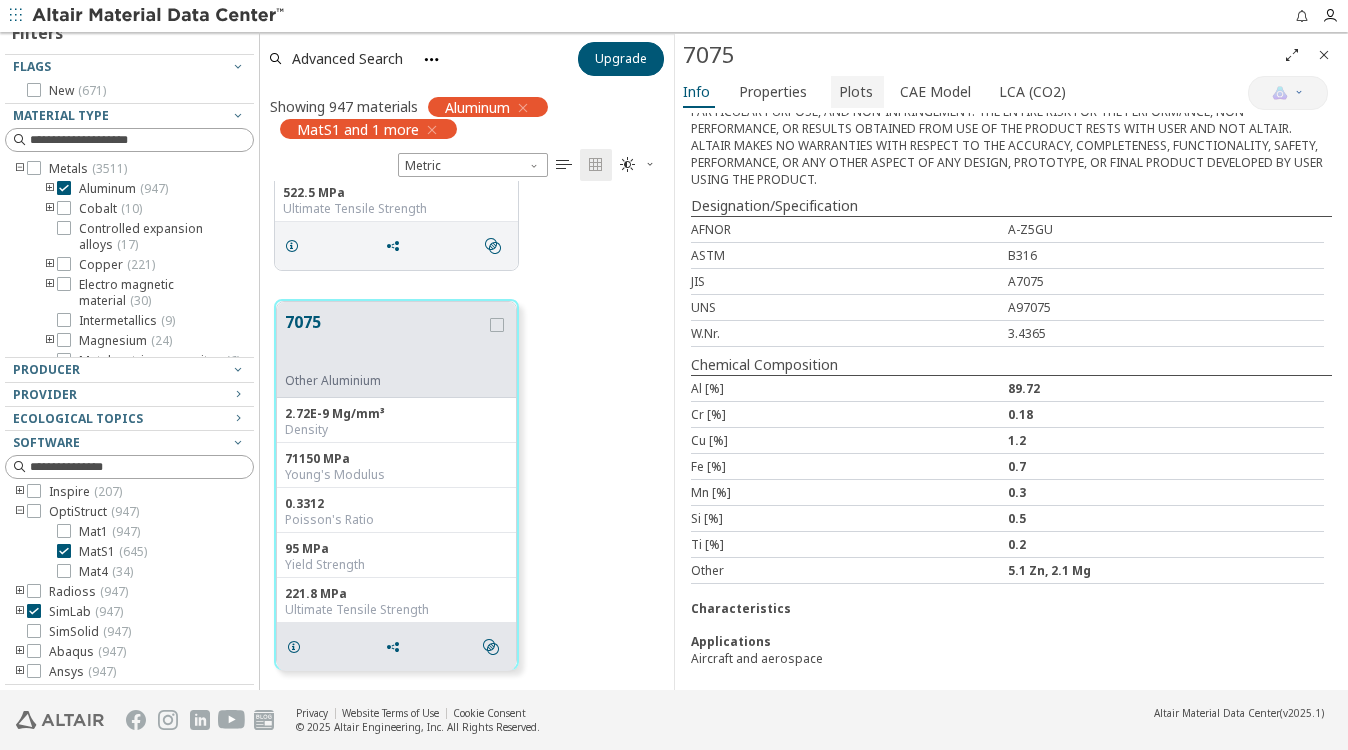 click on "Plots" at bounding box center (856, 92) 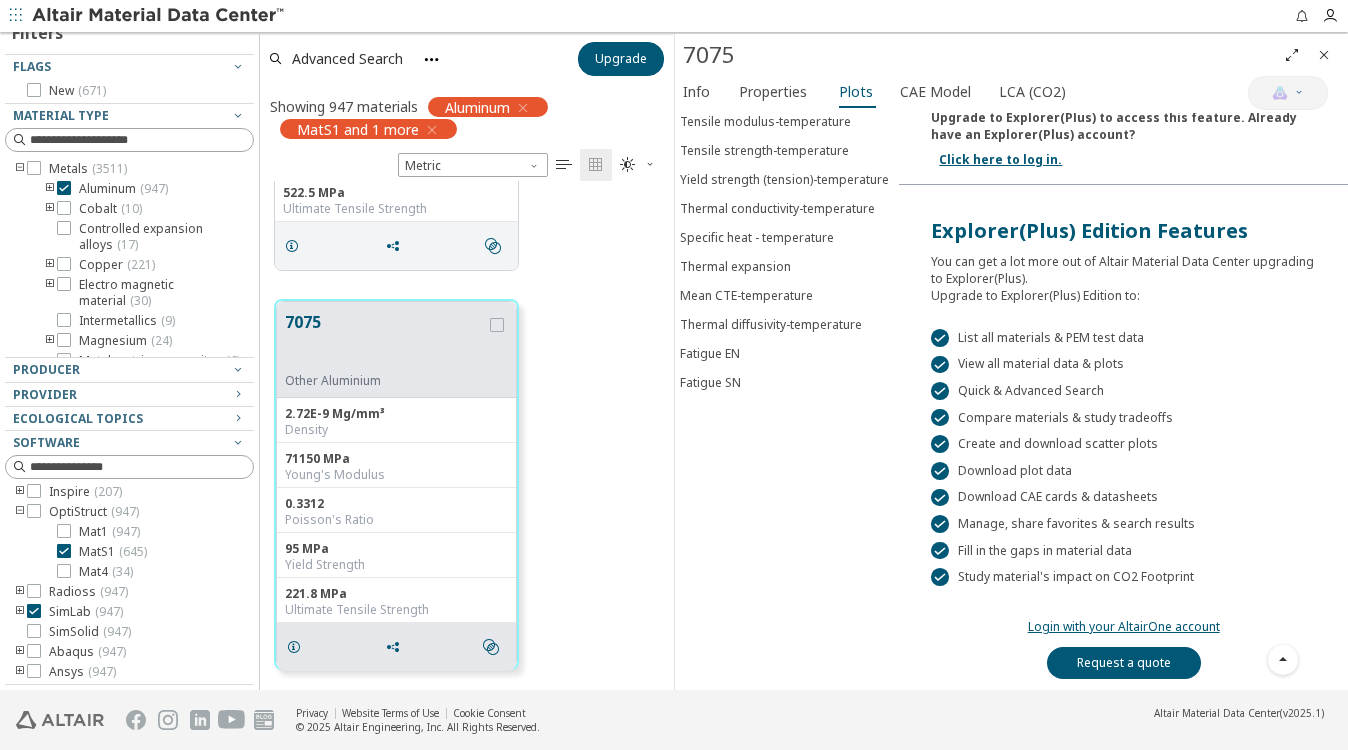 scroll, scrollTop: 0, scrollLeft: 0, axis: both 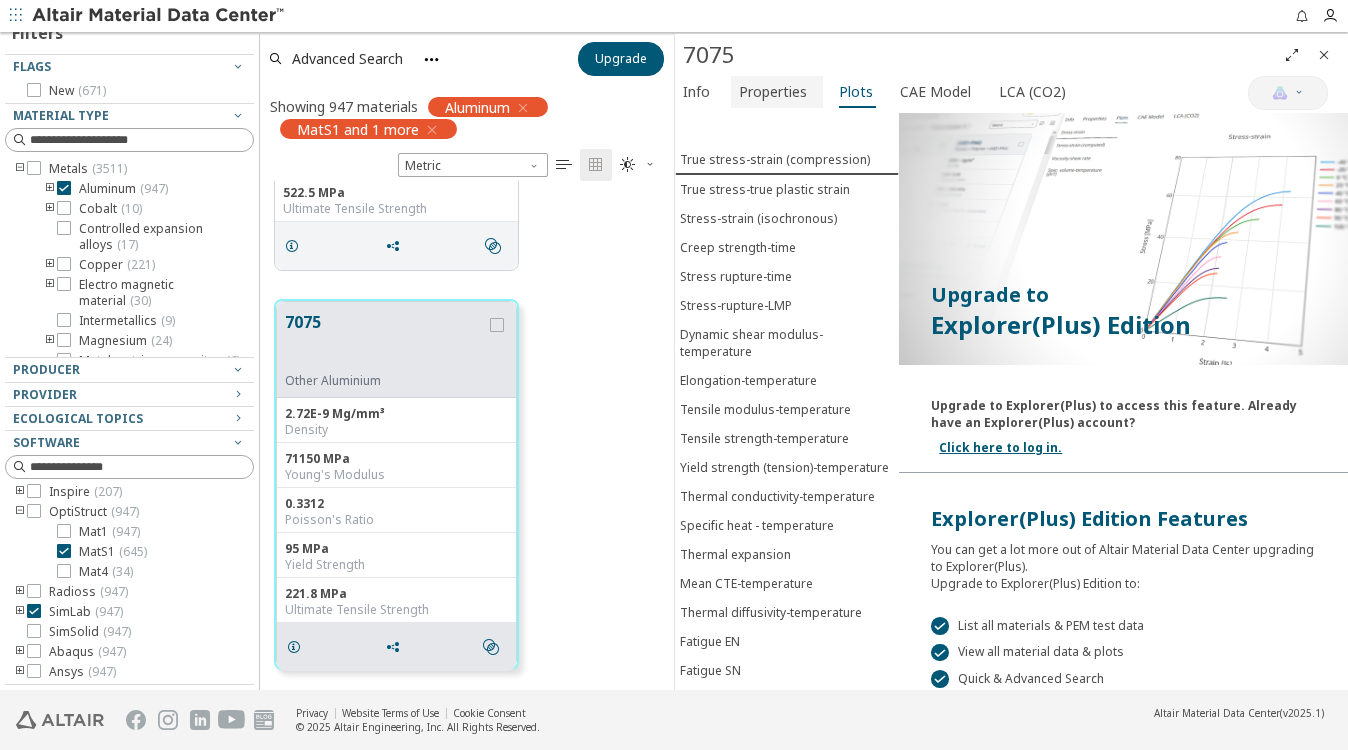 click on "Properties" at bounding box center (773, 92) 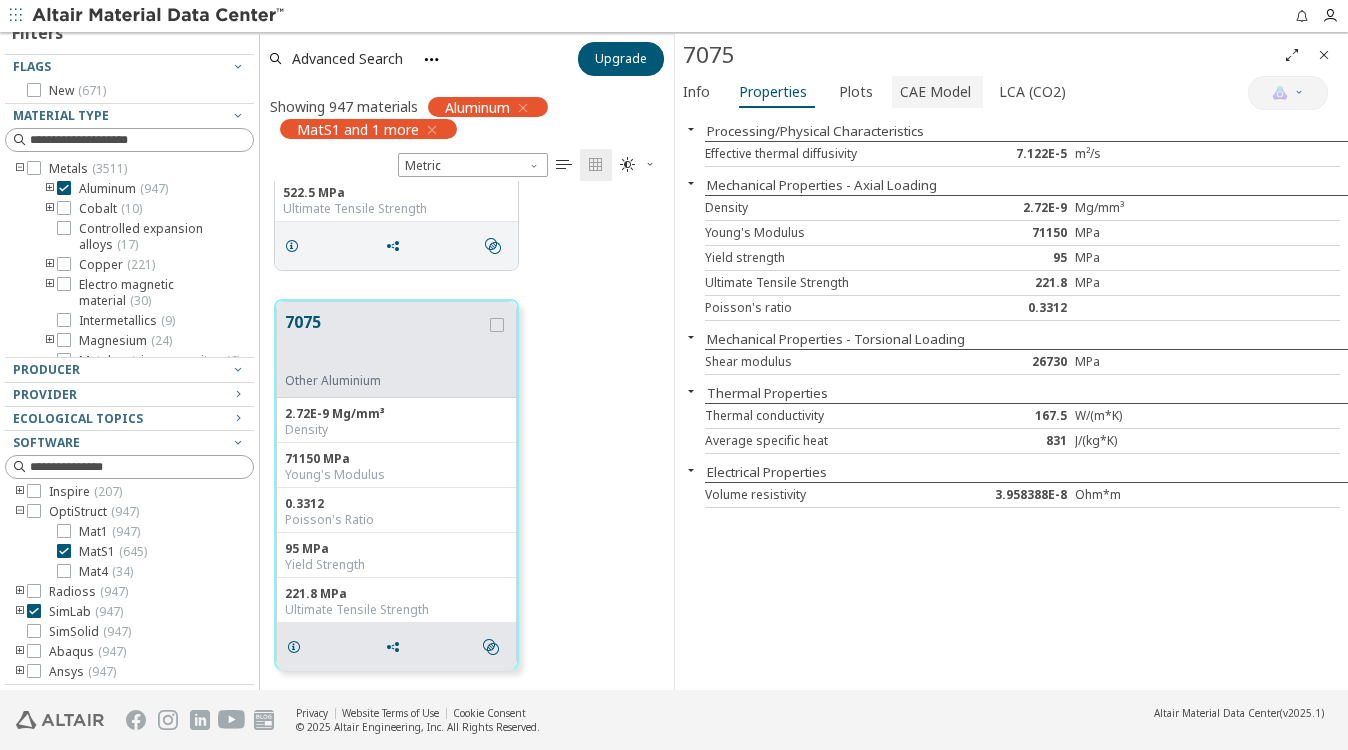 click on "CAE Model" at bounding box center (935, 92) 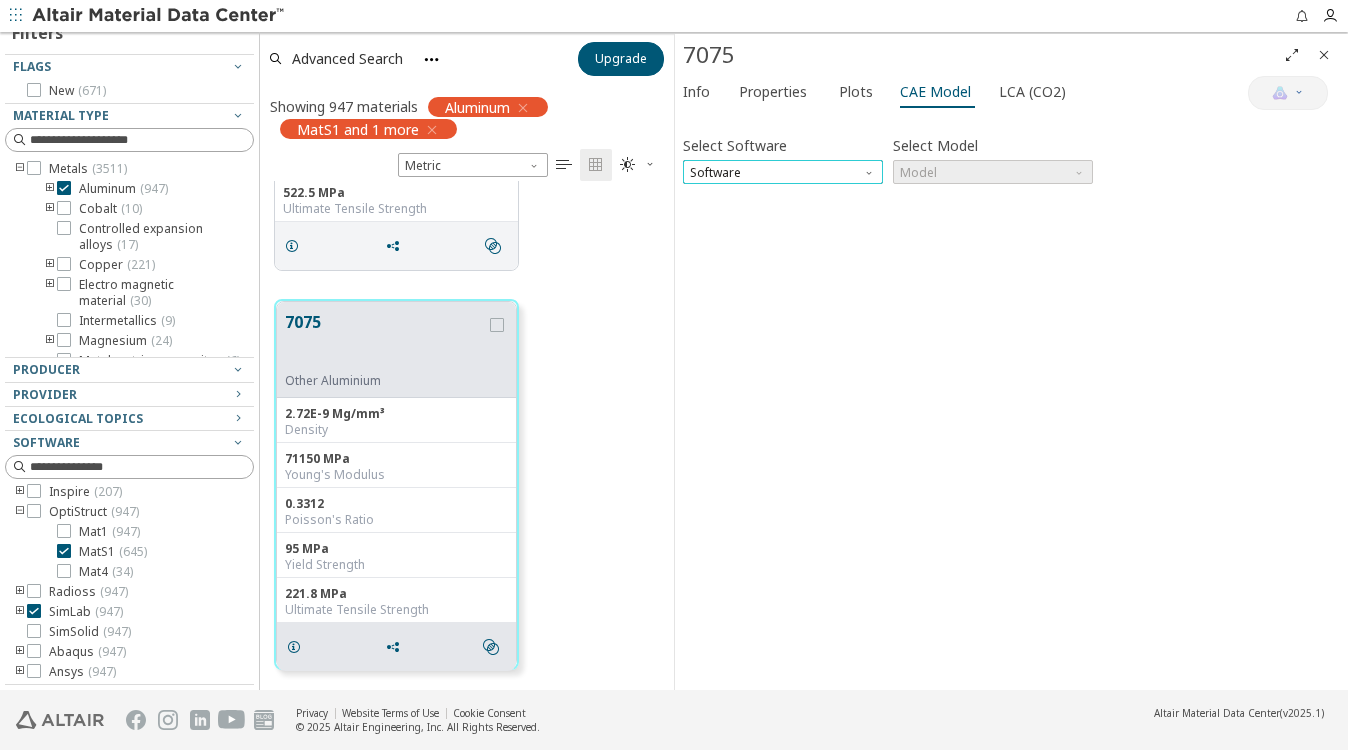 click on "Software" at bounding box center (783, 172) 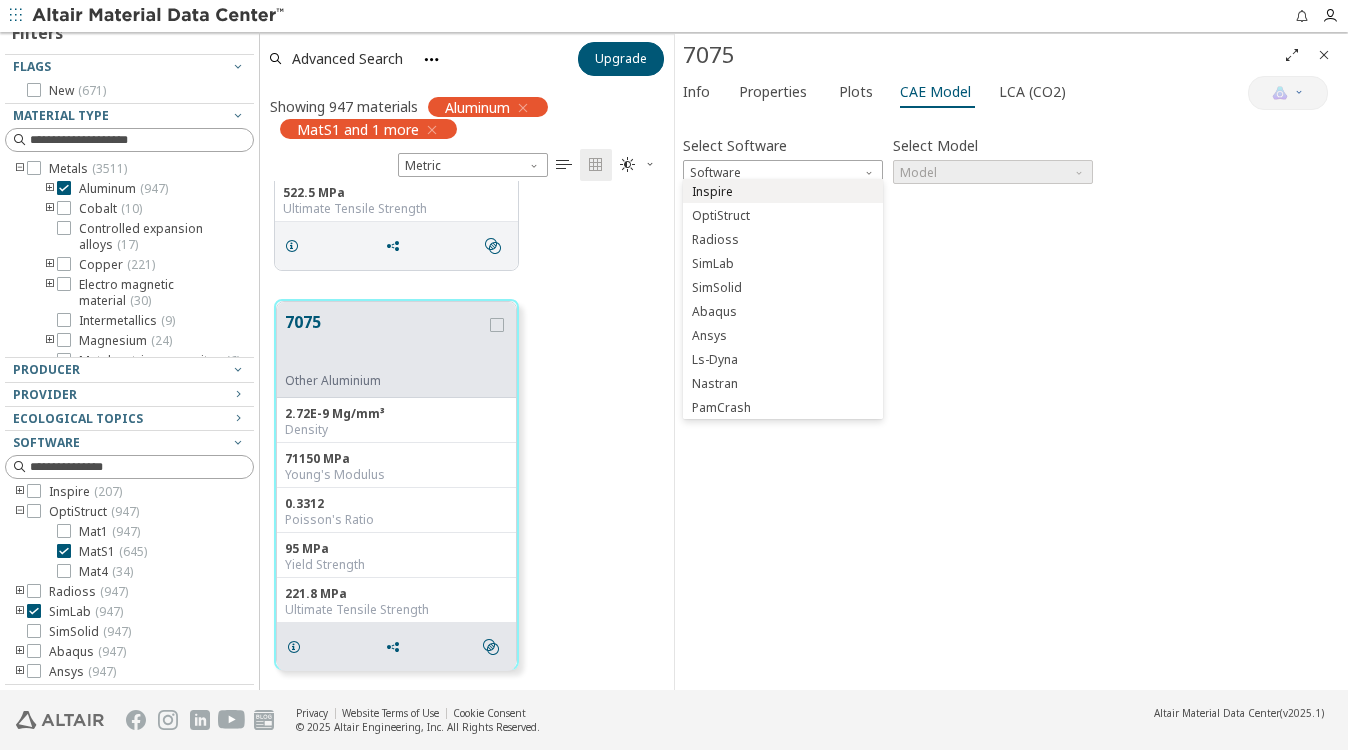 click on "Inspire" at bounding box center [783, 192] 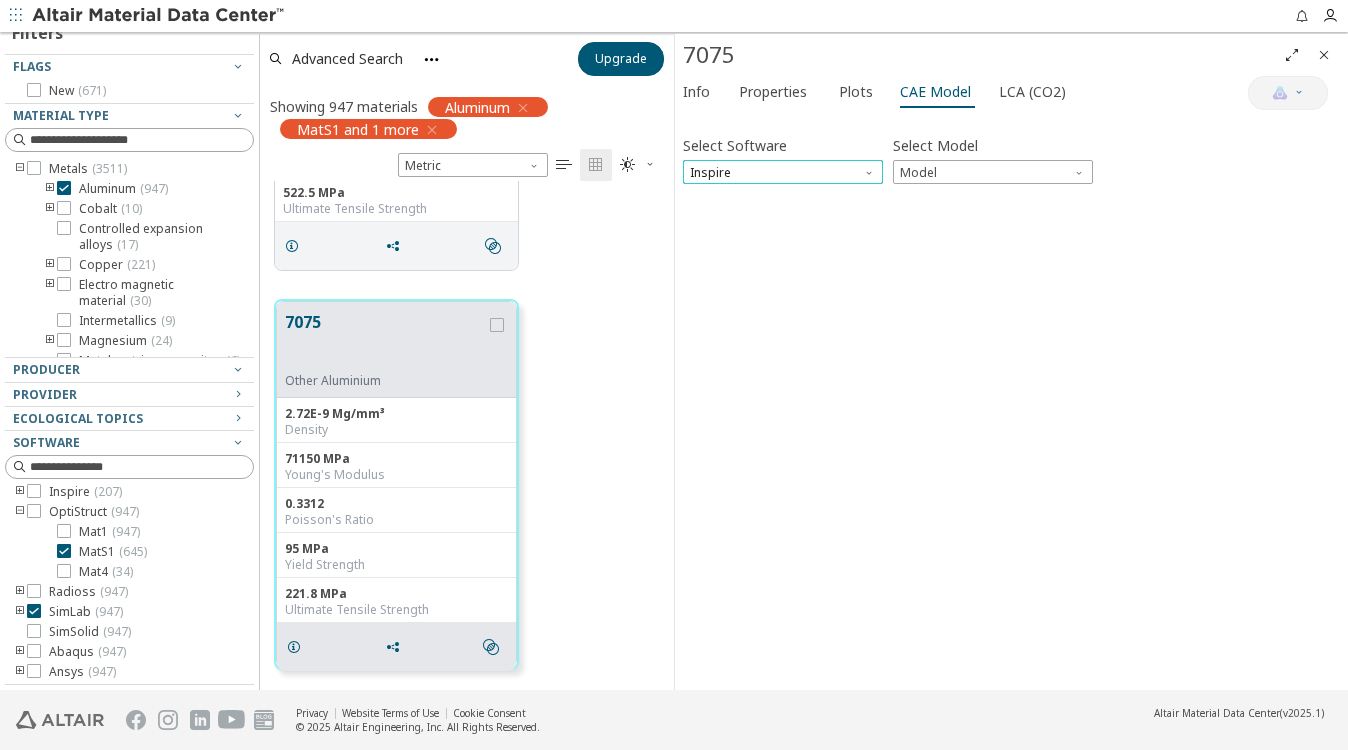 click on "Inspire" at bounding box center [783, 172] 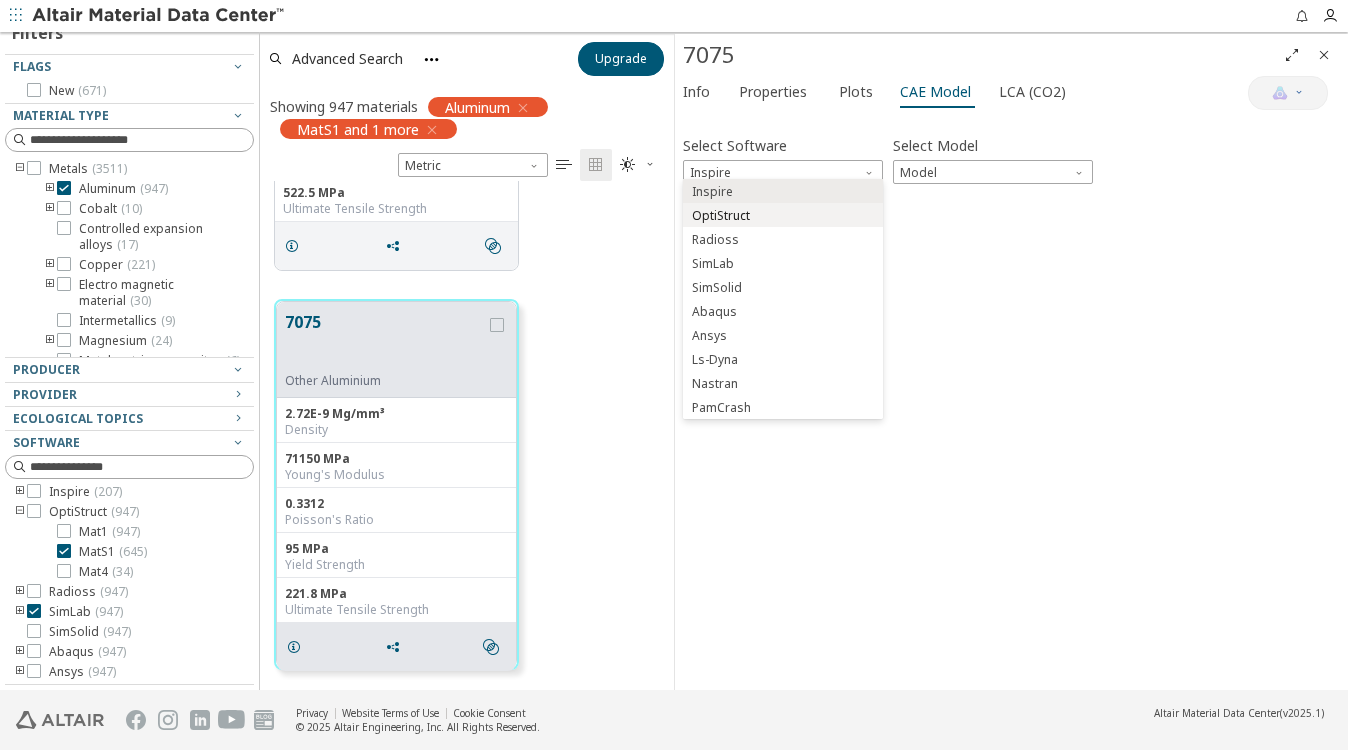 click on "OptiStruct" at bounding box center [721, 216] 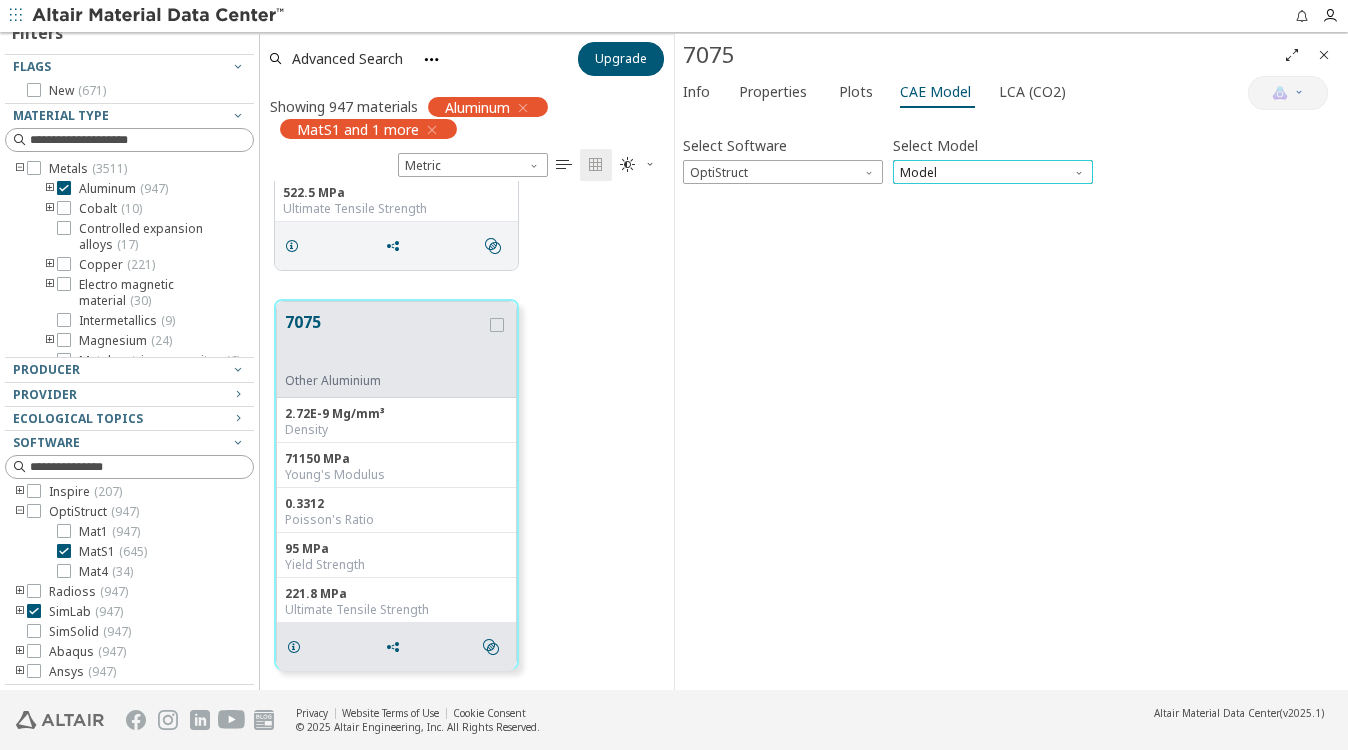 click on "Model" at bounding box center [993, 172] 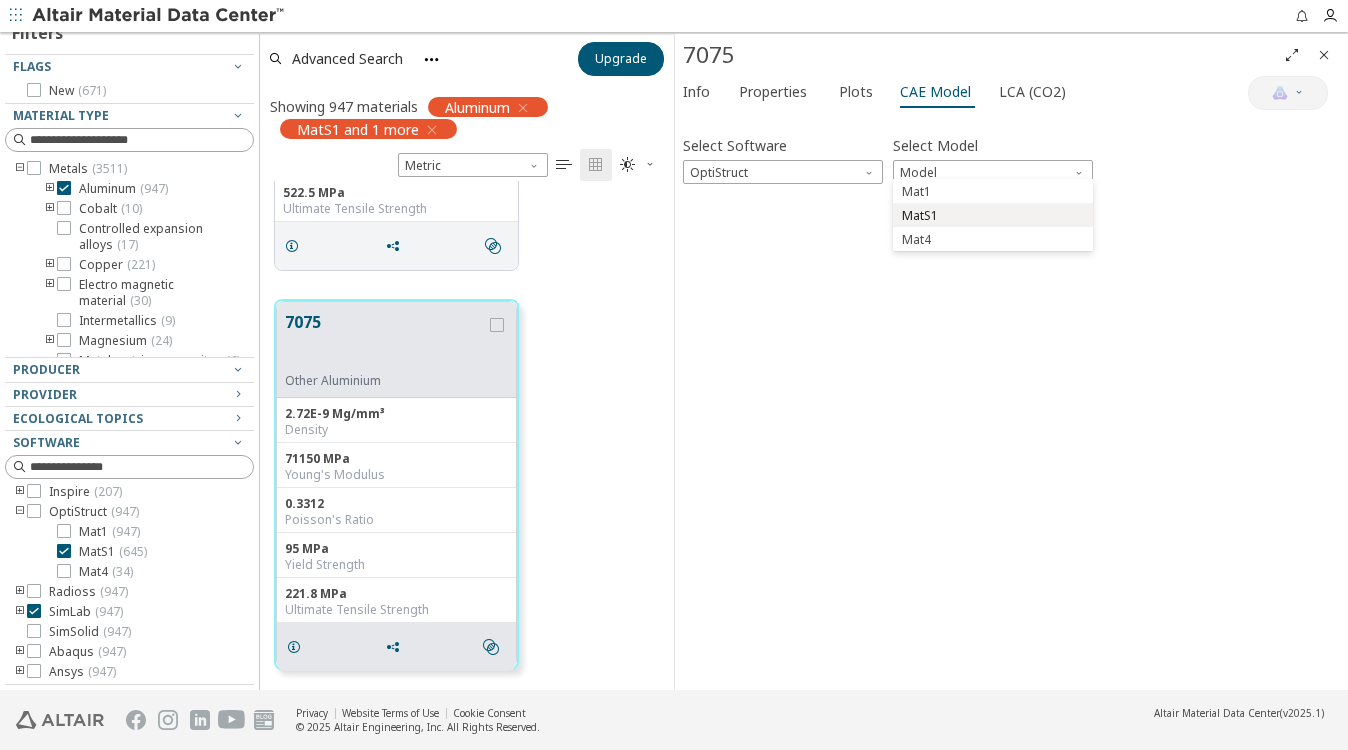 click on "MatS1" at bounding box center (993, 216) 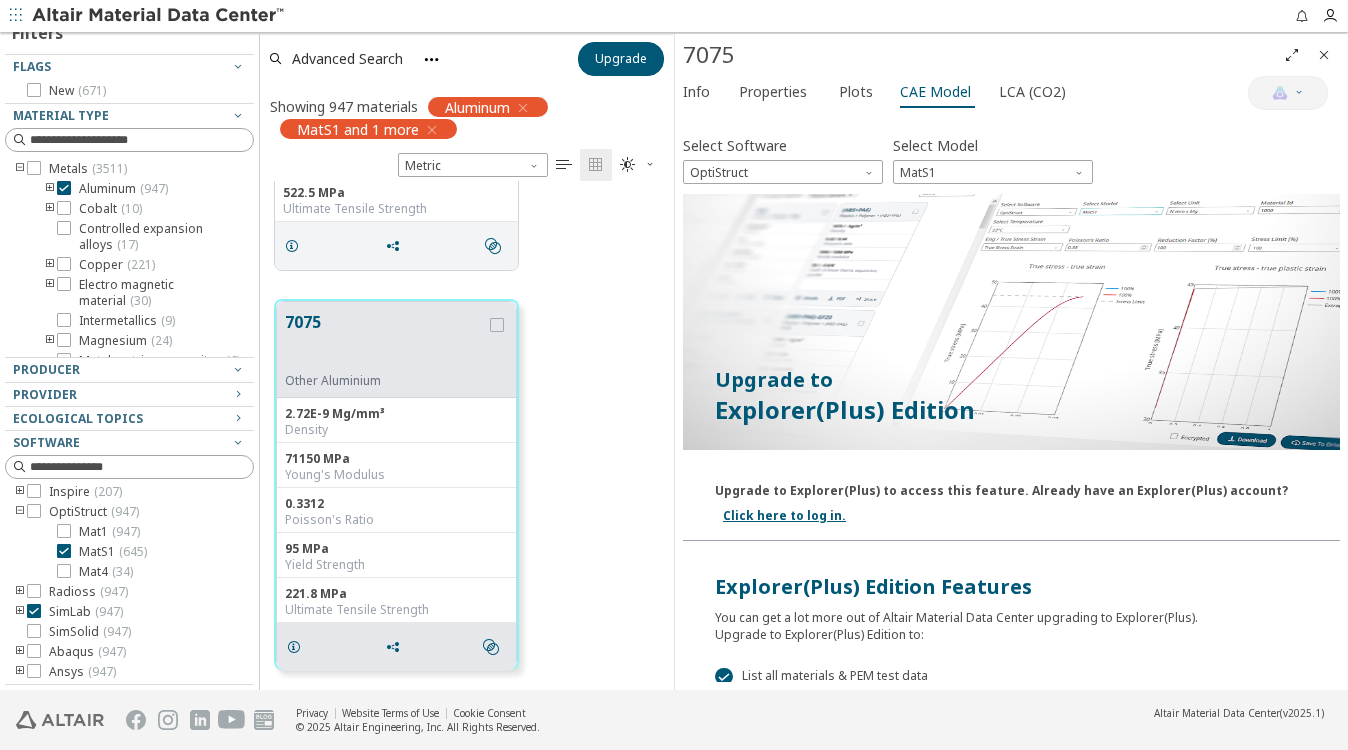 click on "Click here to log in." at bounding box center [784, 515] 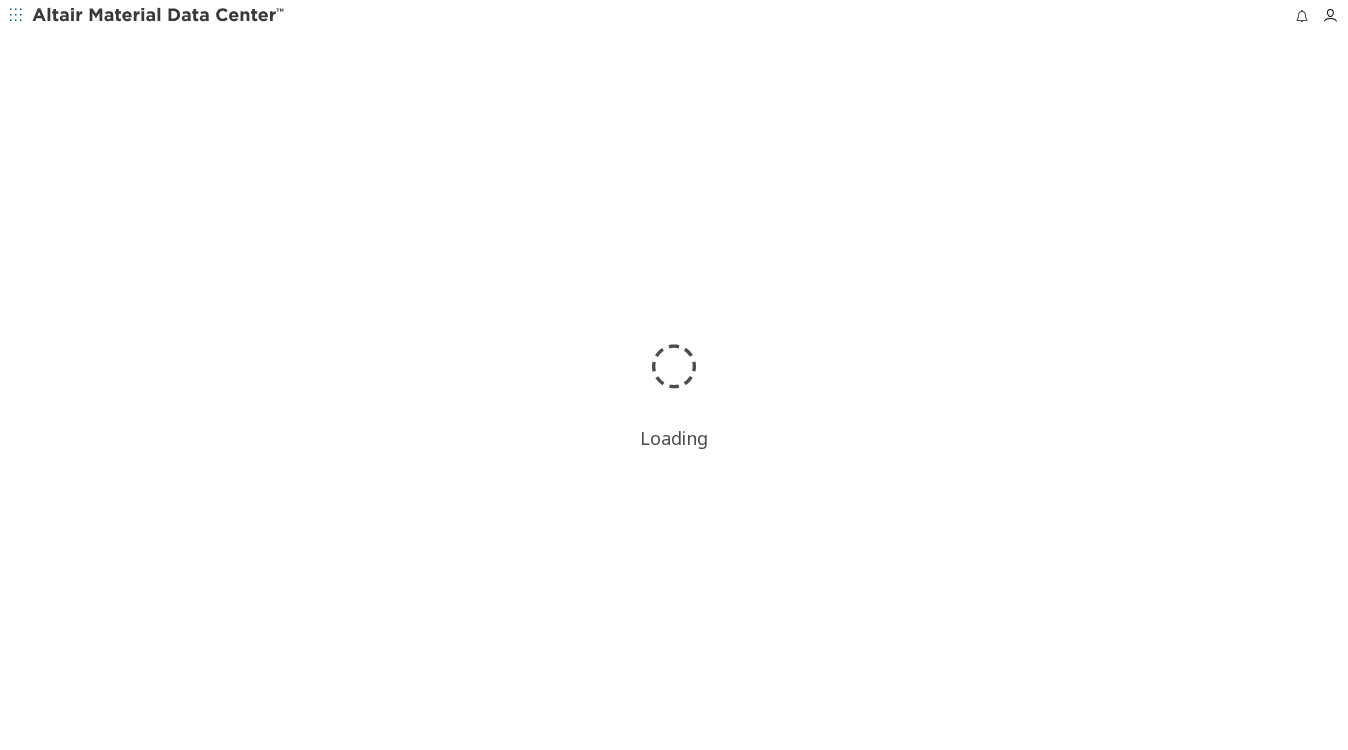 scroll, scrollTop: 0, scrollLeft: 0, axis: both 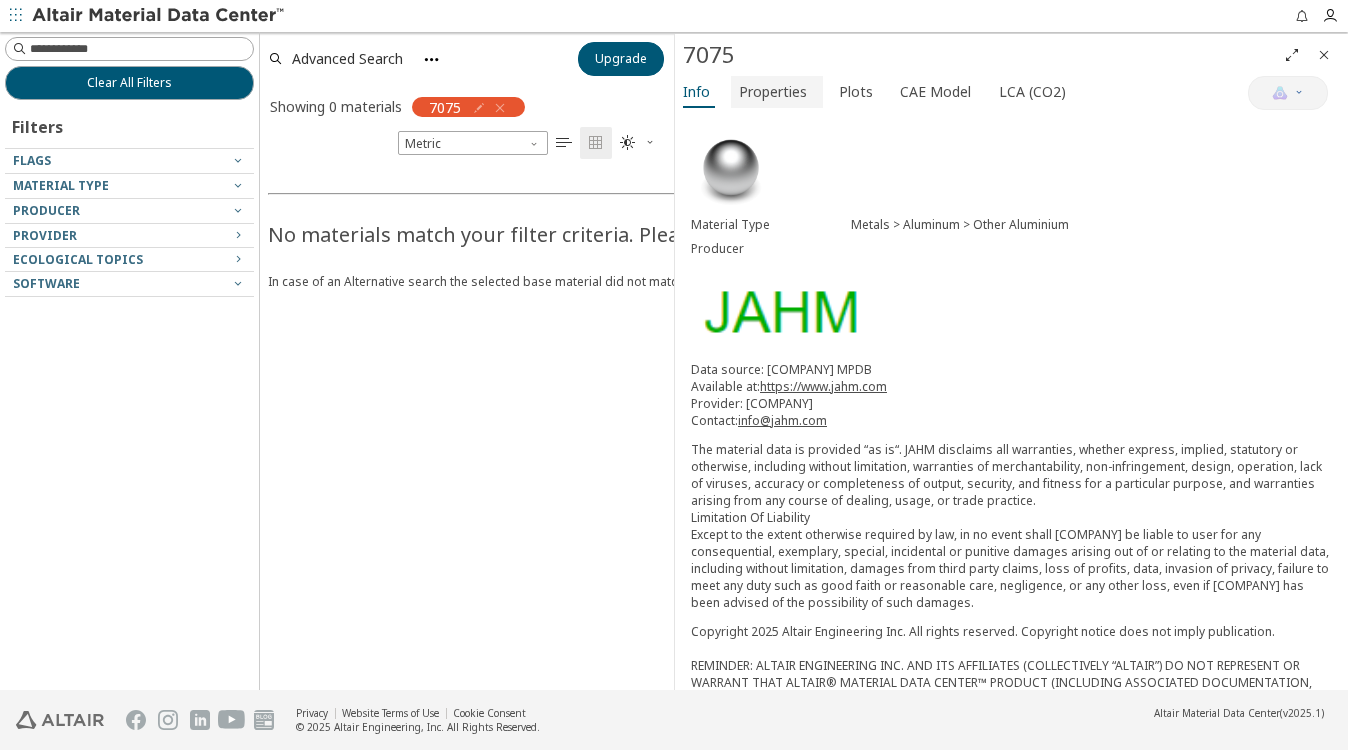 click on "Properties" at bounding box center (777, 92) 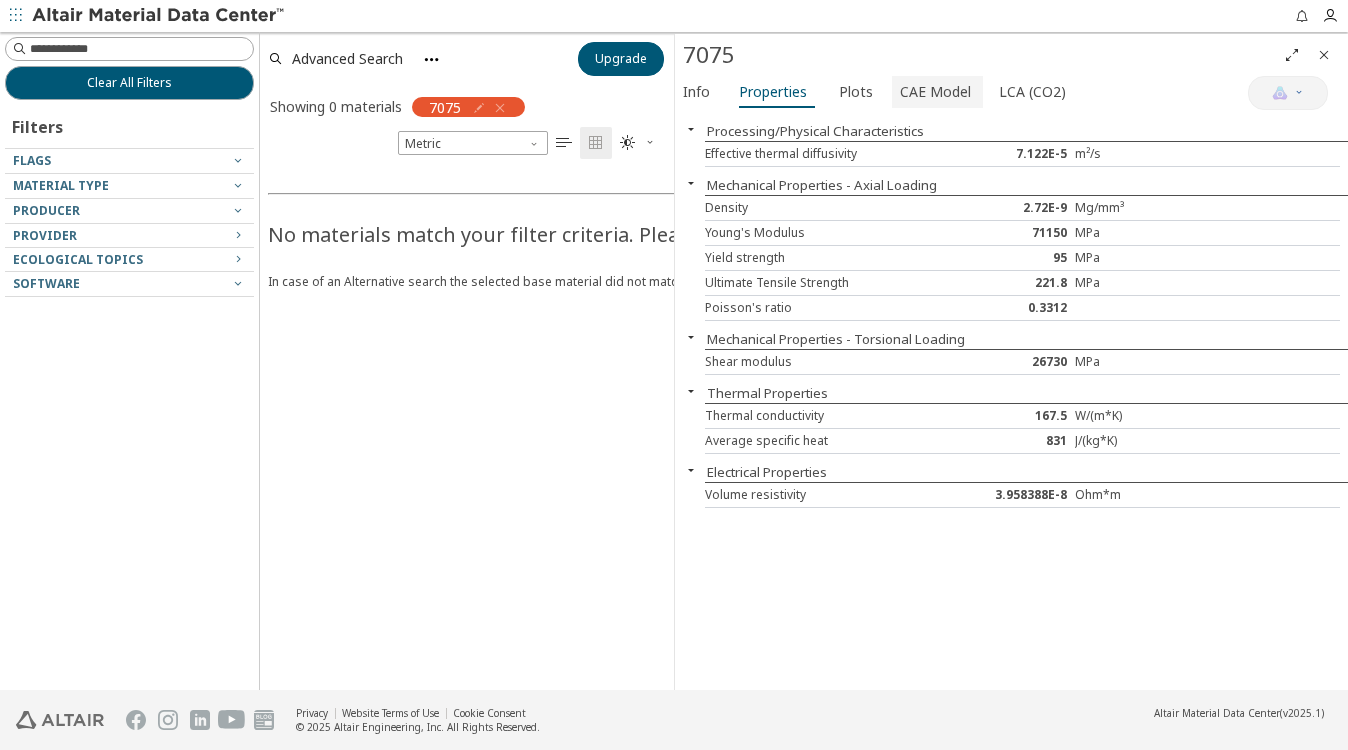 click on "CAE Model" at bounding box center [935, 92] 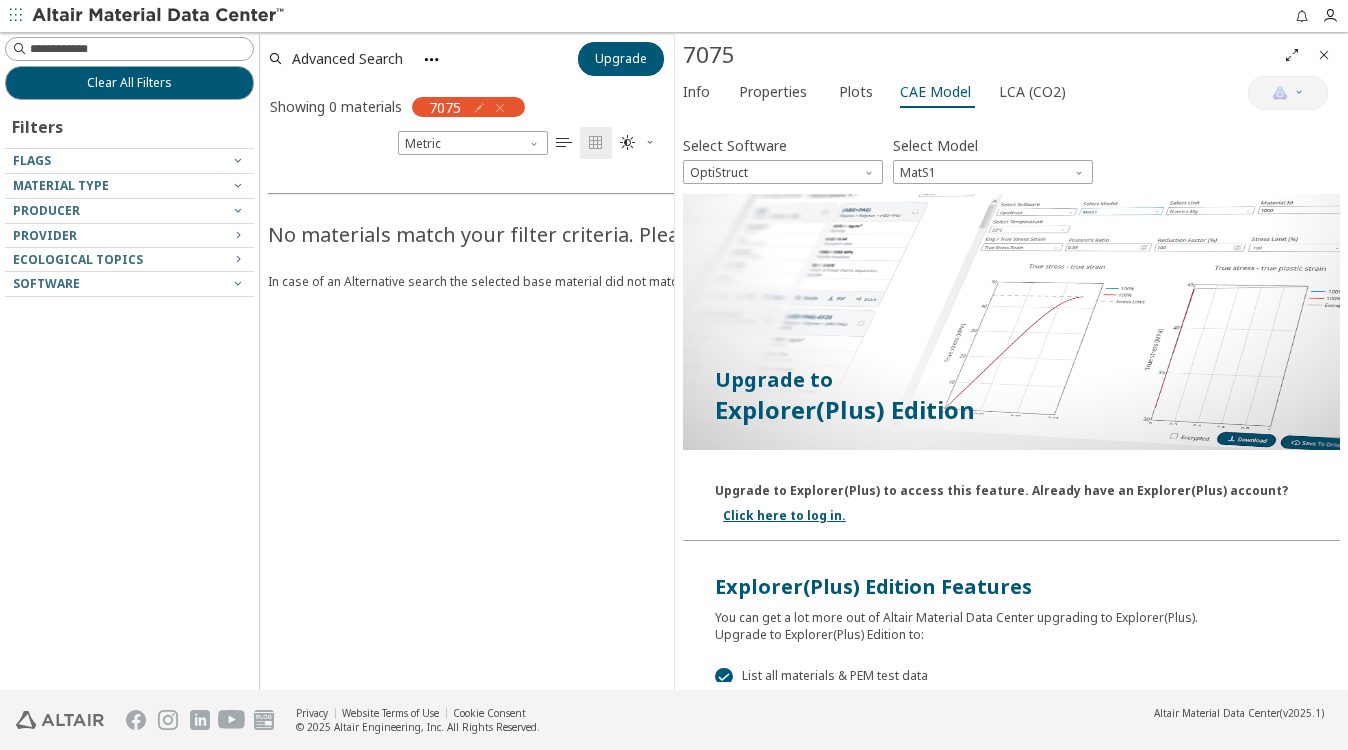 scroll, scrollTop: 326, scrollLeft: 0, axis: vertical 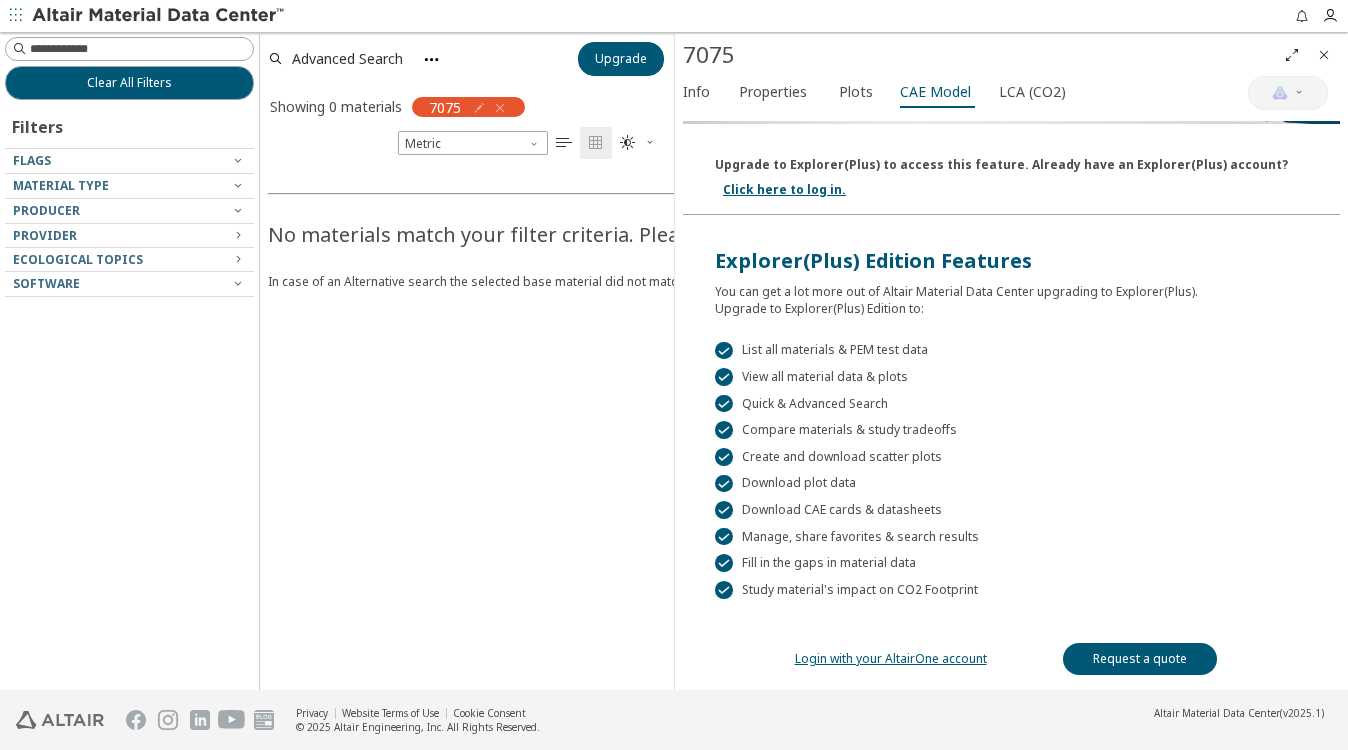 click on "Login with your AltairOne account" at bounding box center (891, 658) 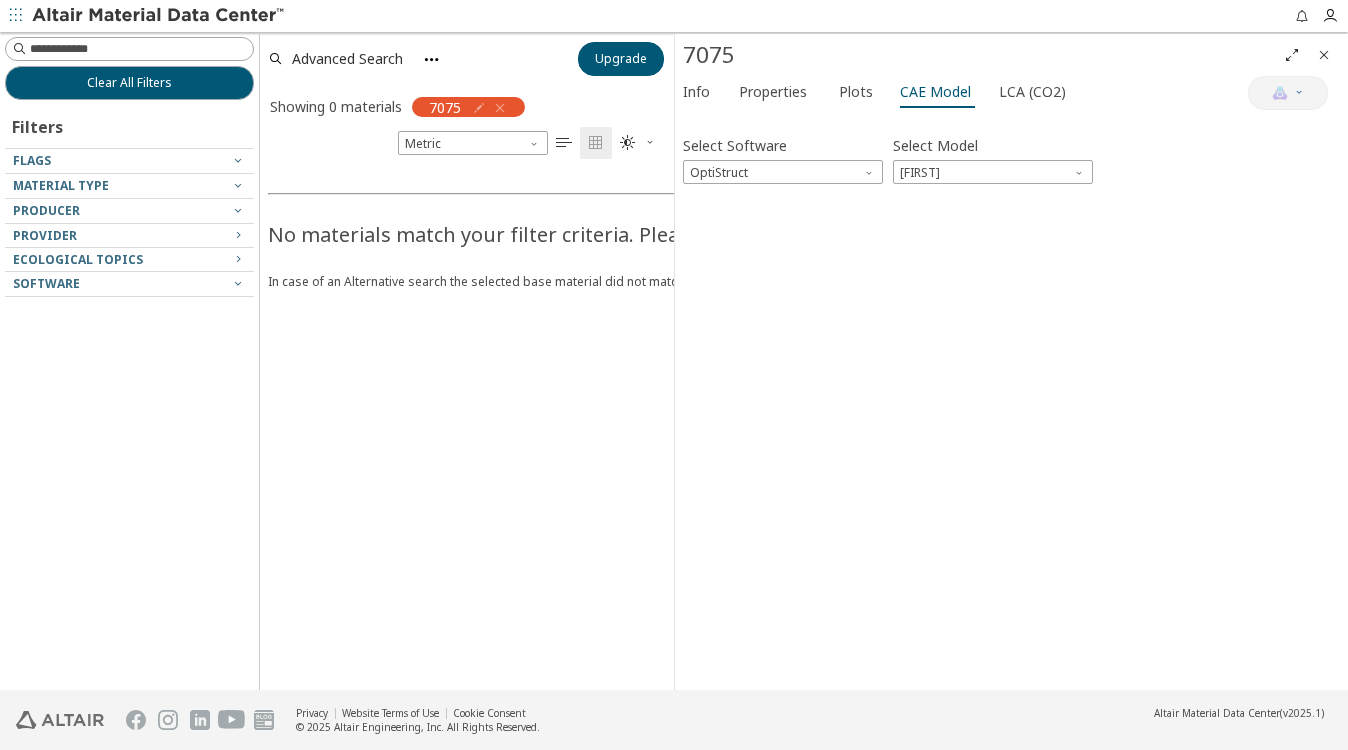 scroll, scrollTop: 0, scrollLeft: 0, axis: both 